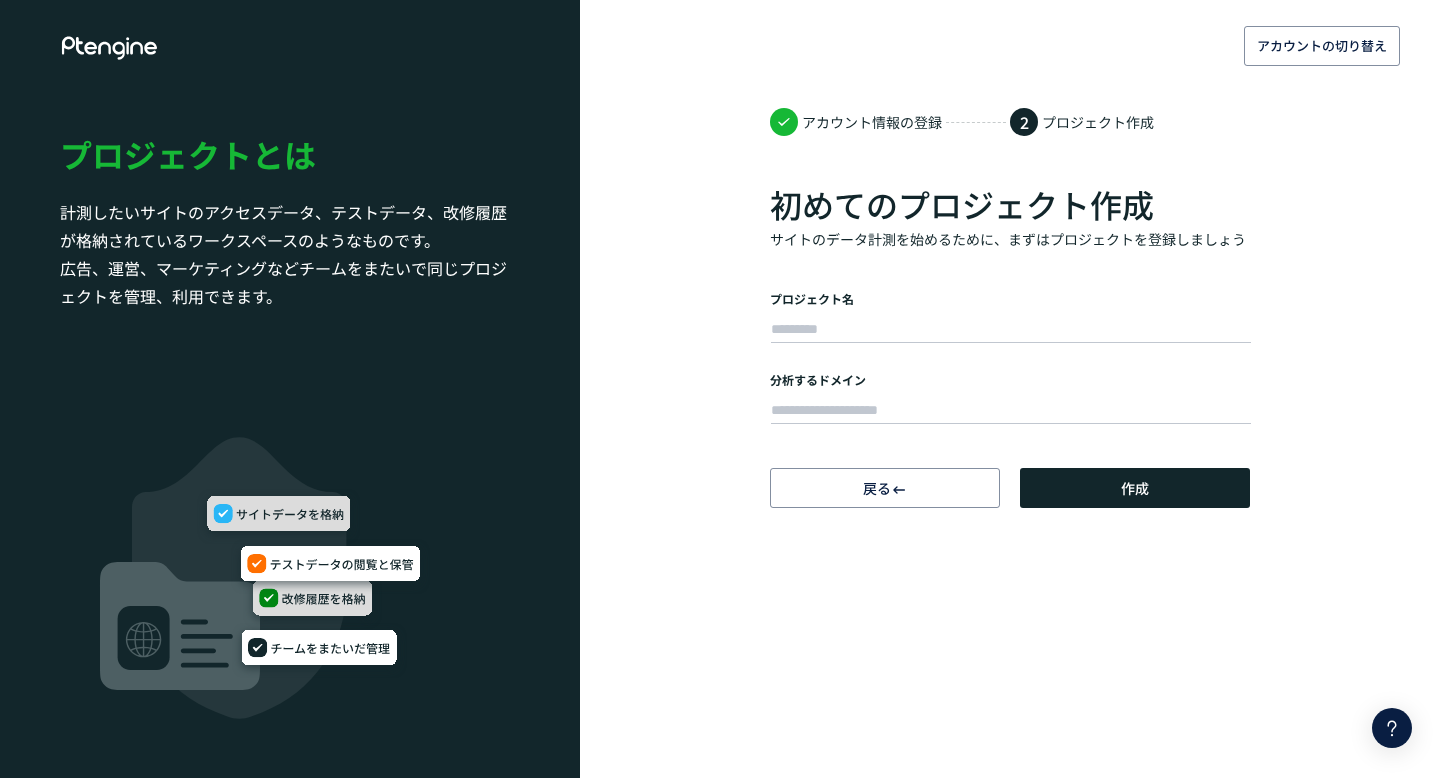 scroll, scrollTop: 0, scrollLeft: 0, axis: both 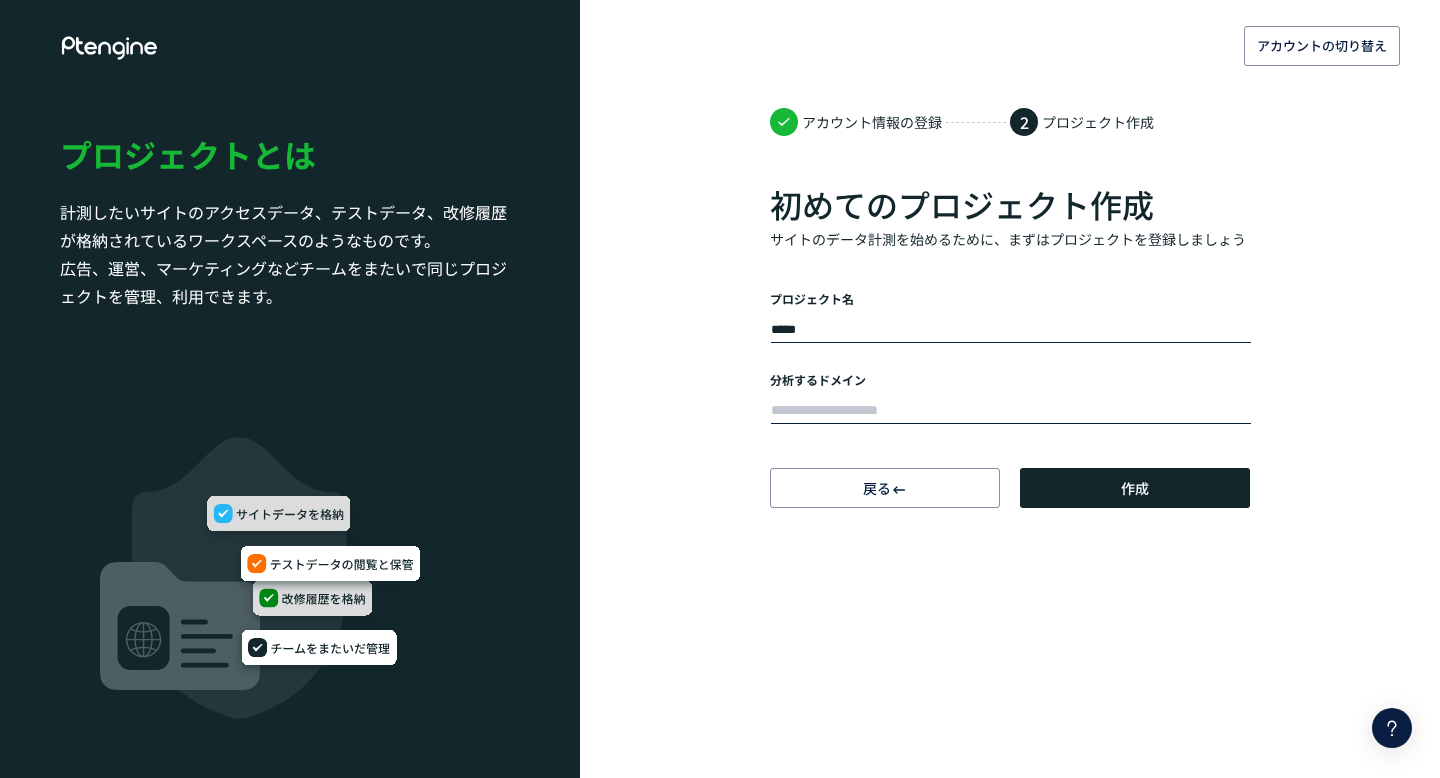 type on "*****" 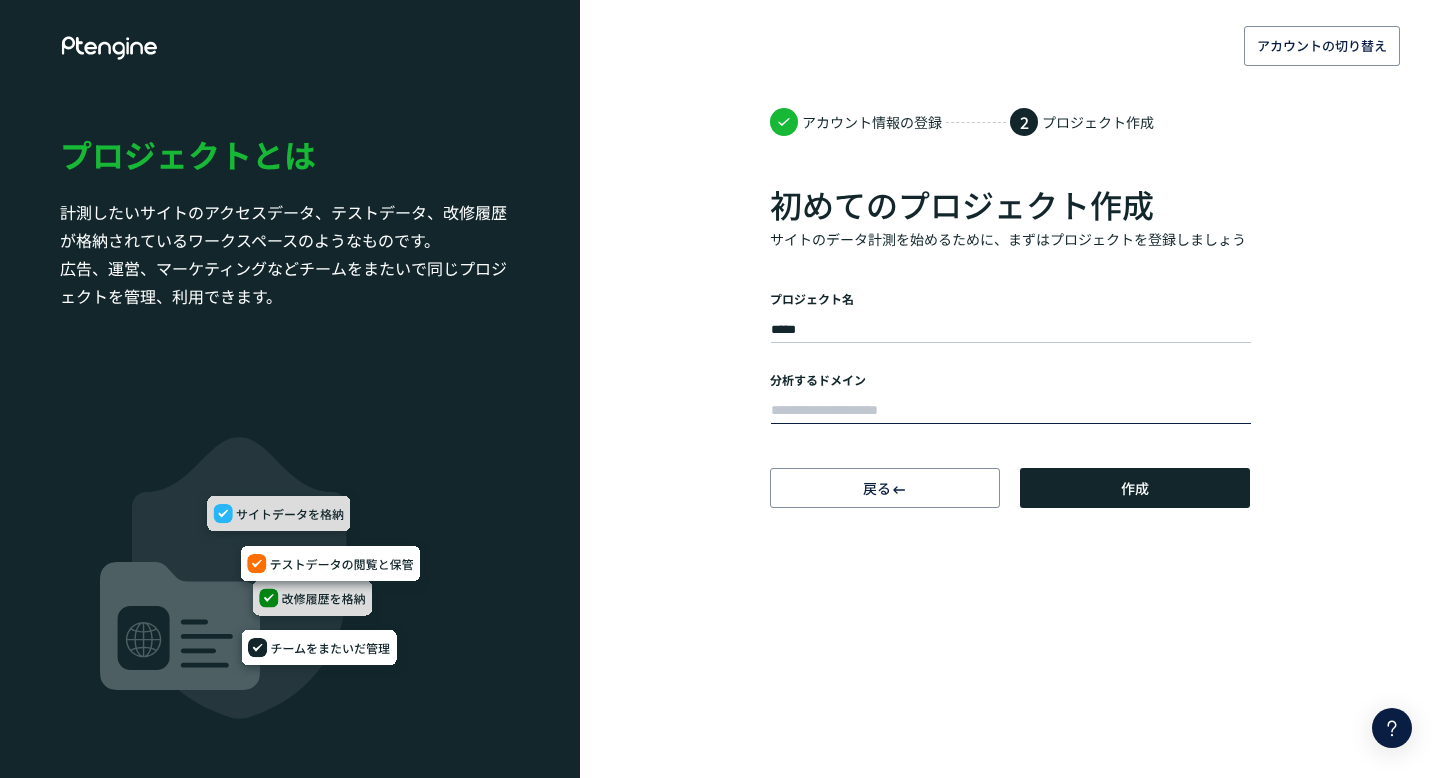 paste on "**********" 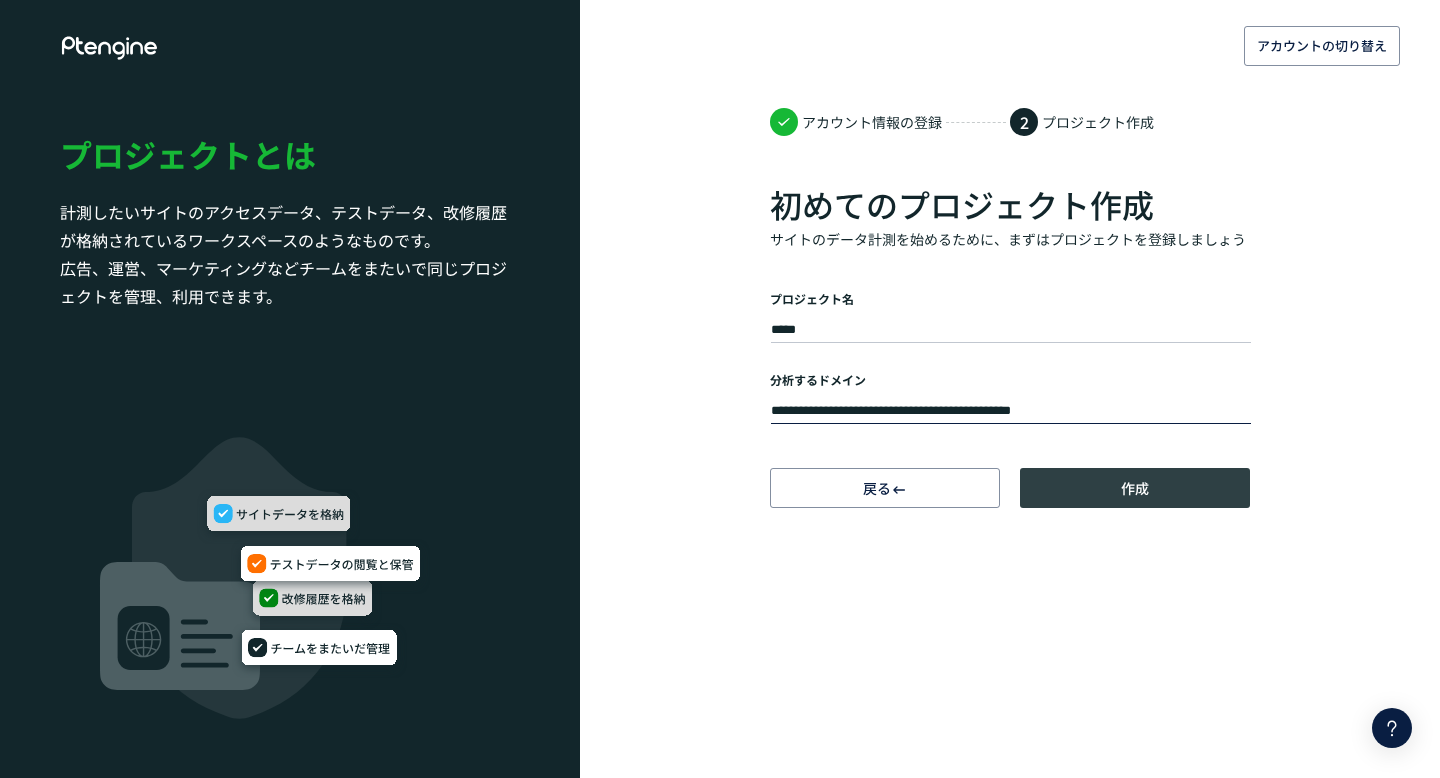 type on "**********" 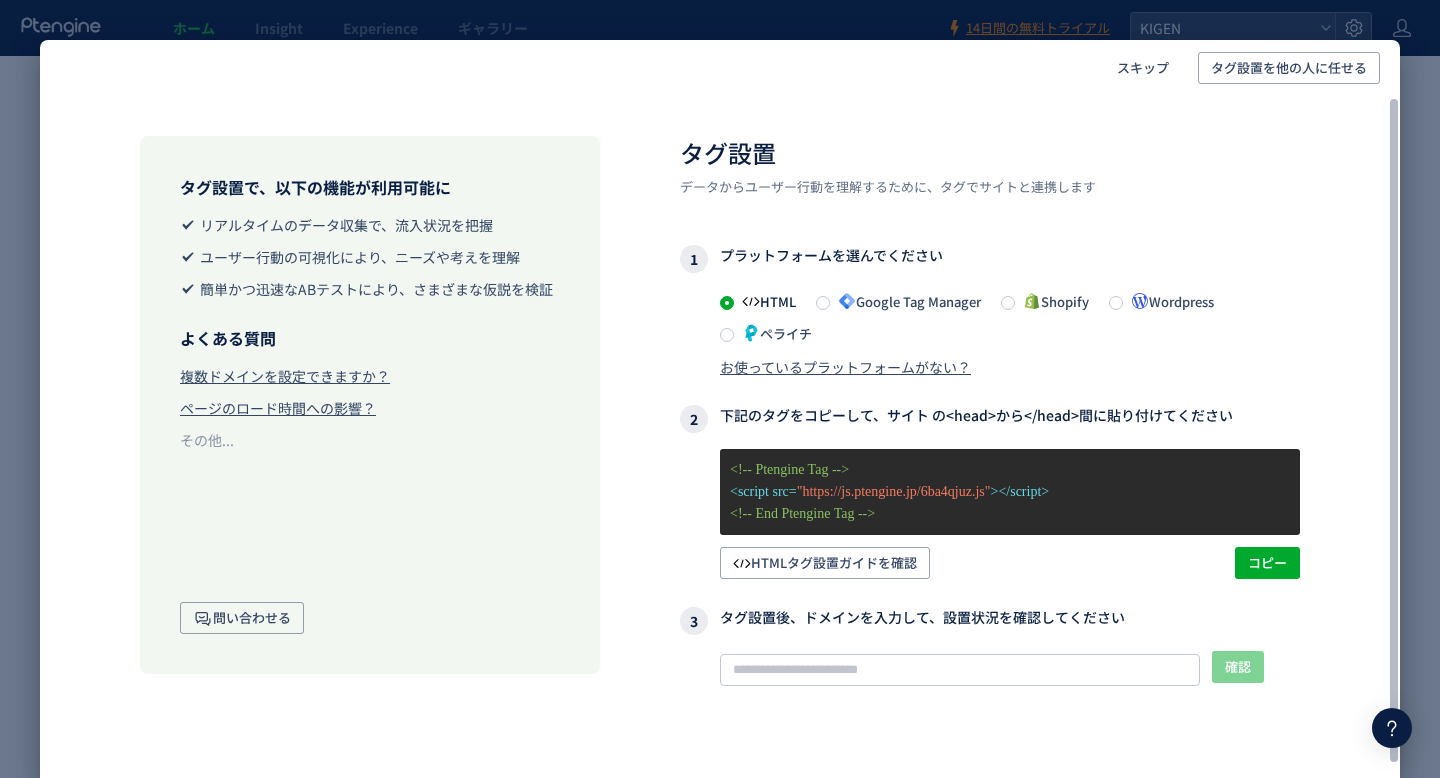 click on "お使っているプラットフォームがない？" at bounding box center [845, 367] 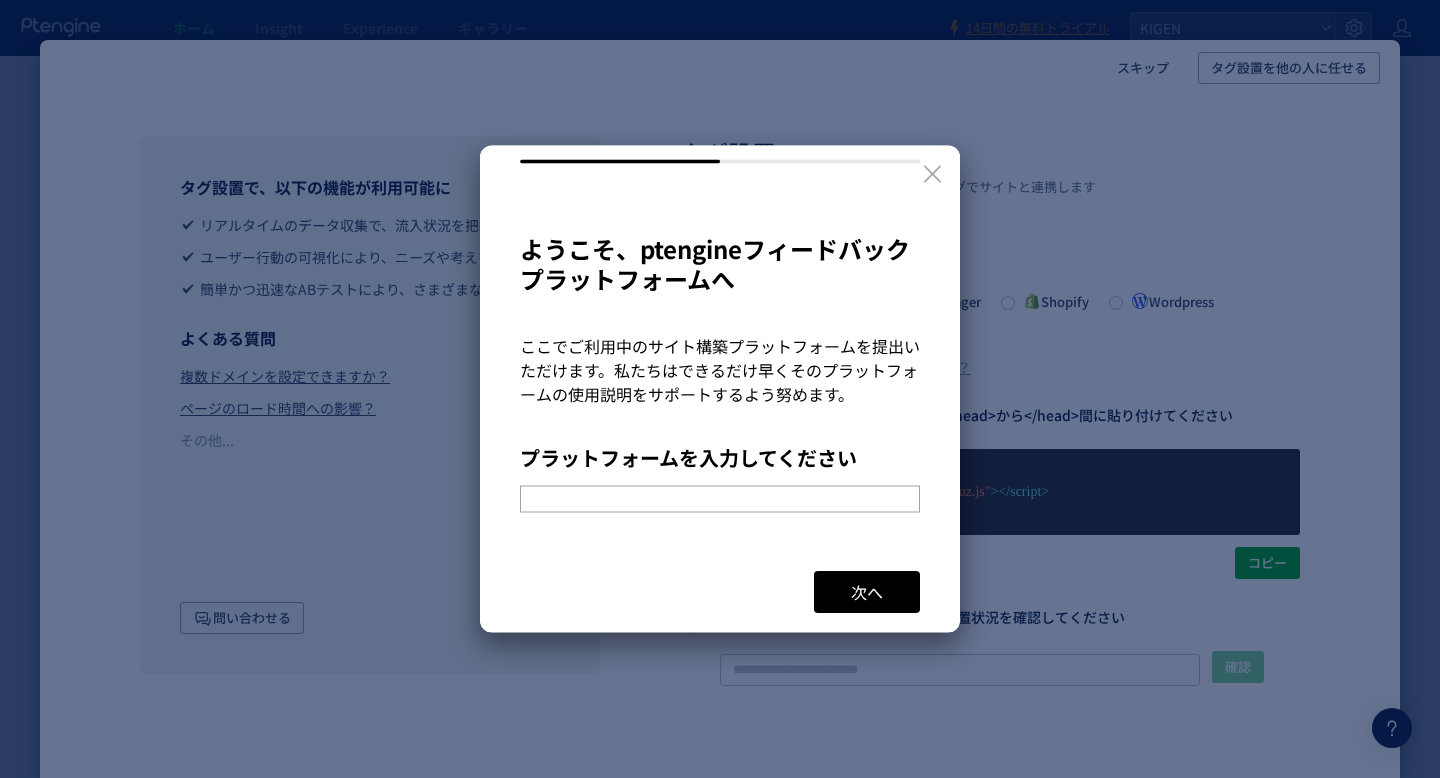 click at bounding box center (720, 499) 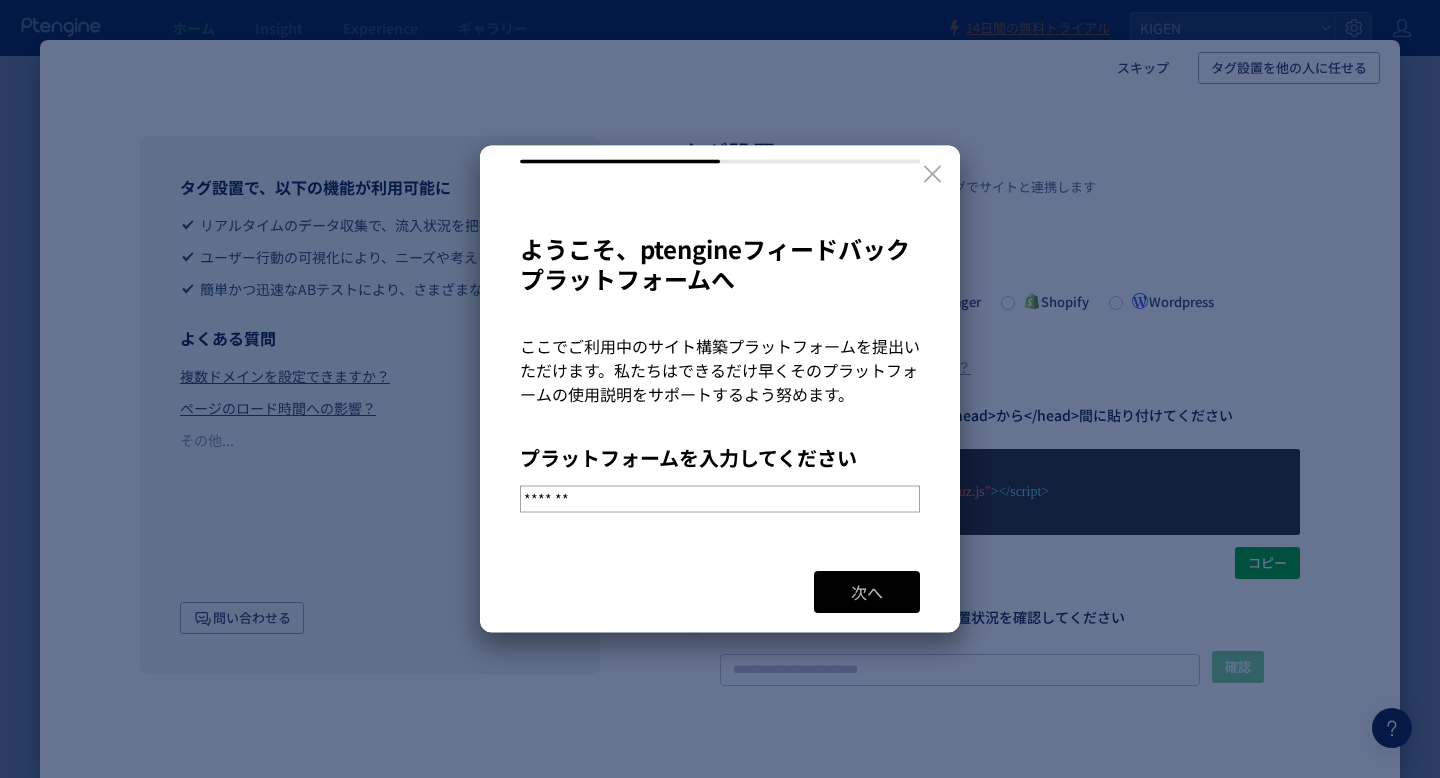 type on "*******" 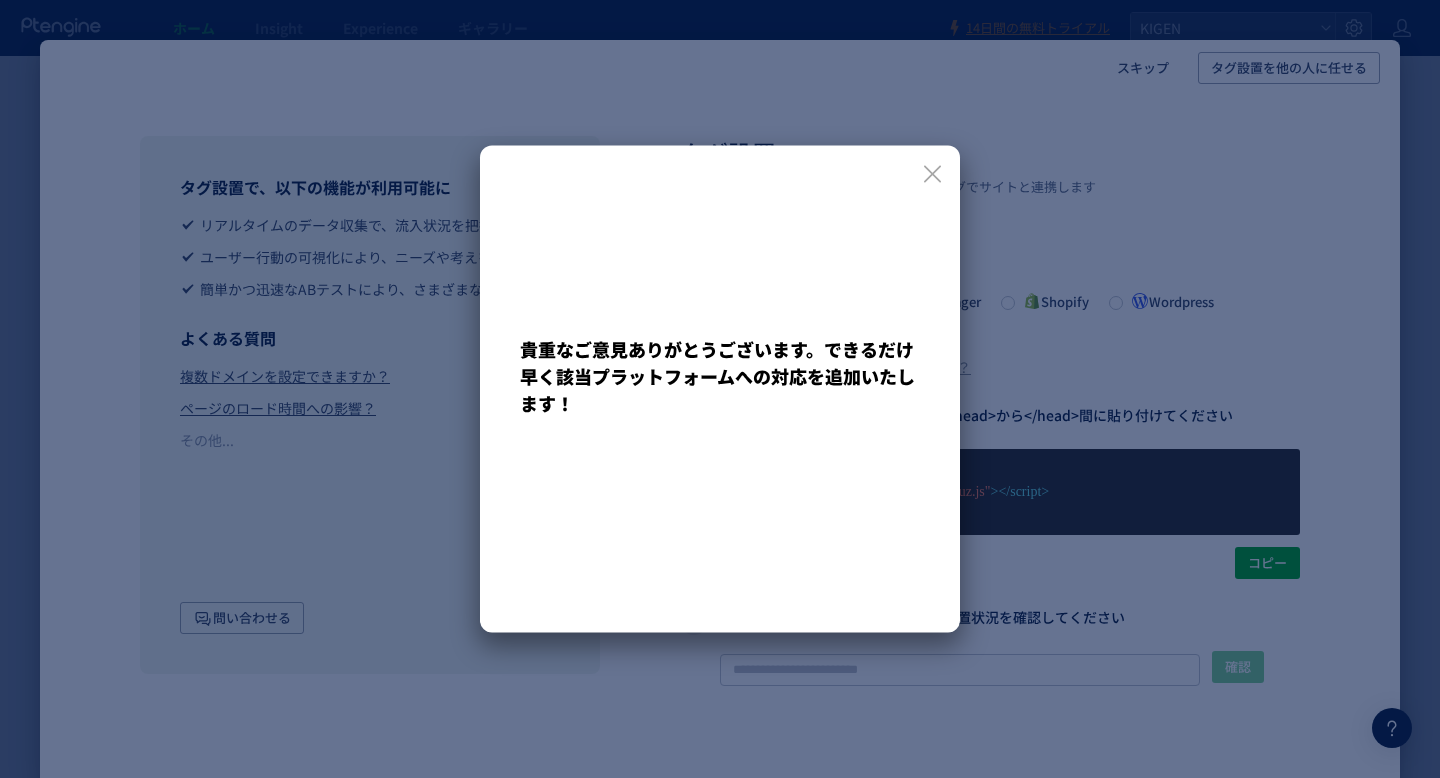 click 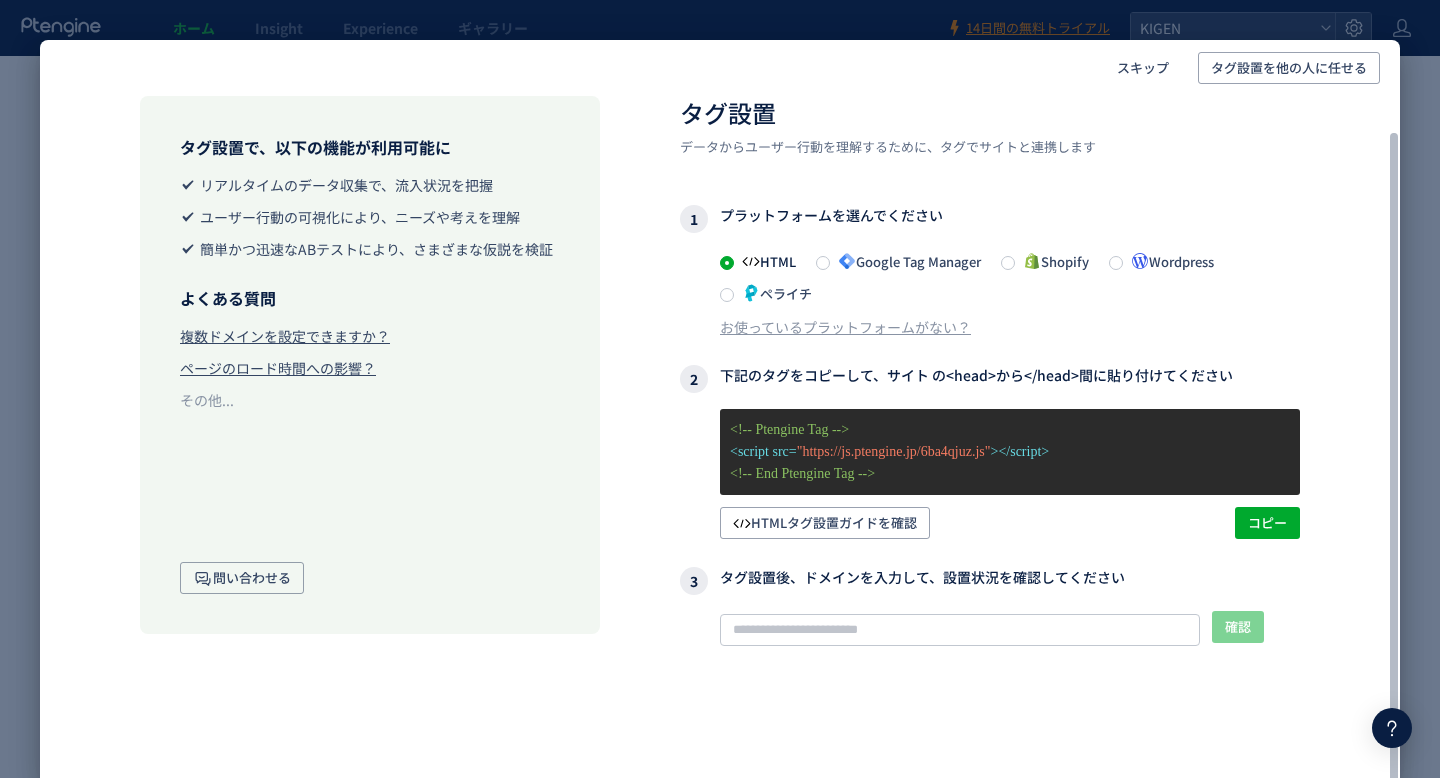scroll, scrollTop: 40, scrollLeft: 0, axis: vertical 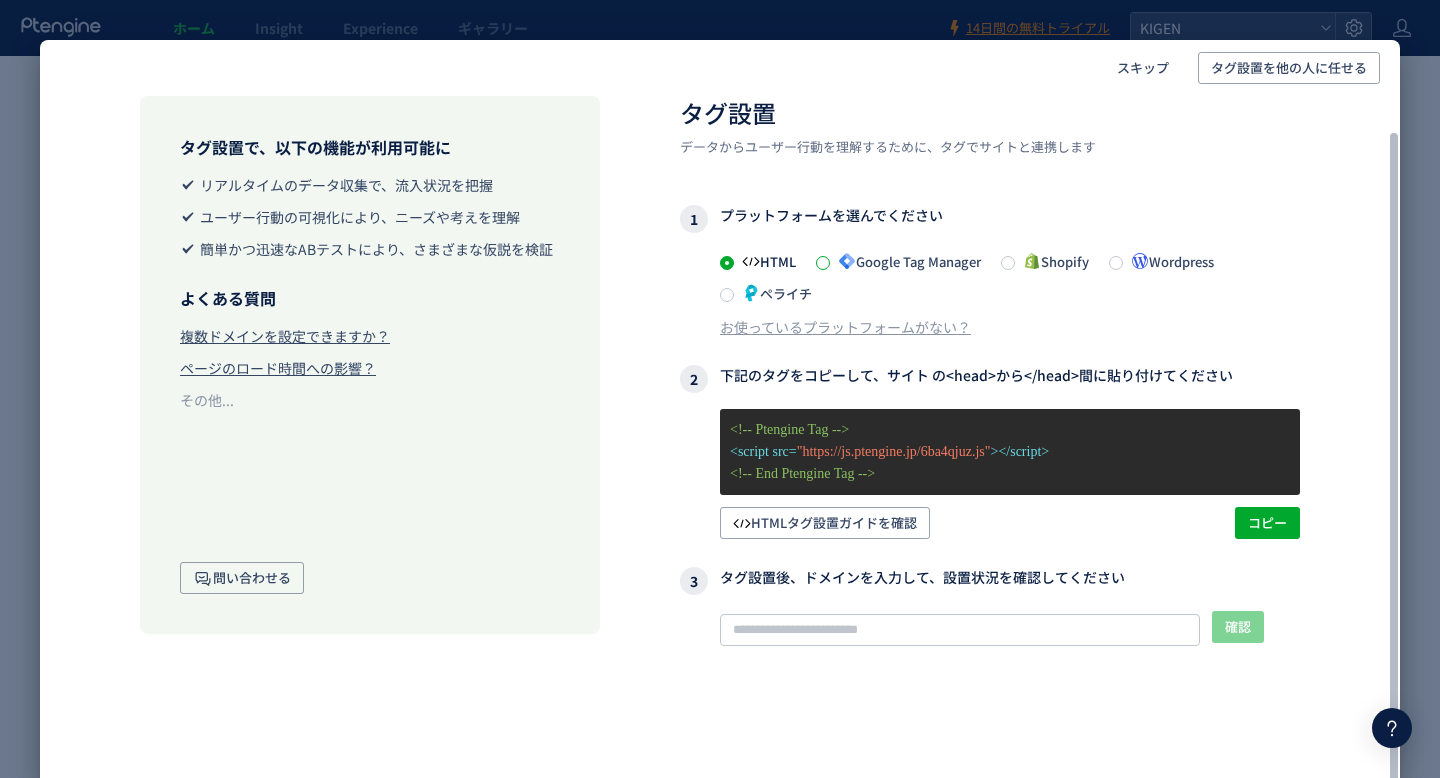 click at bounding box center [823, 263] 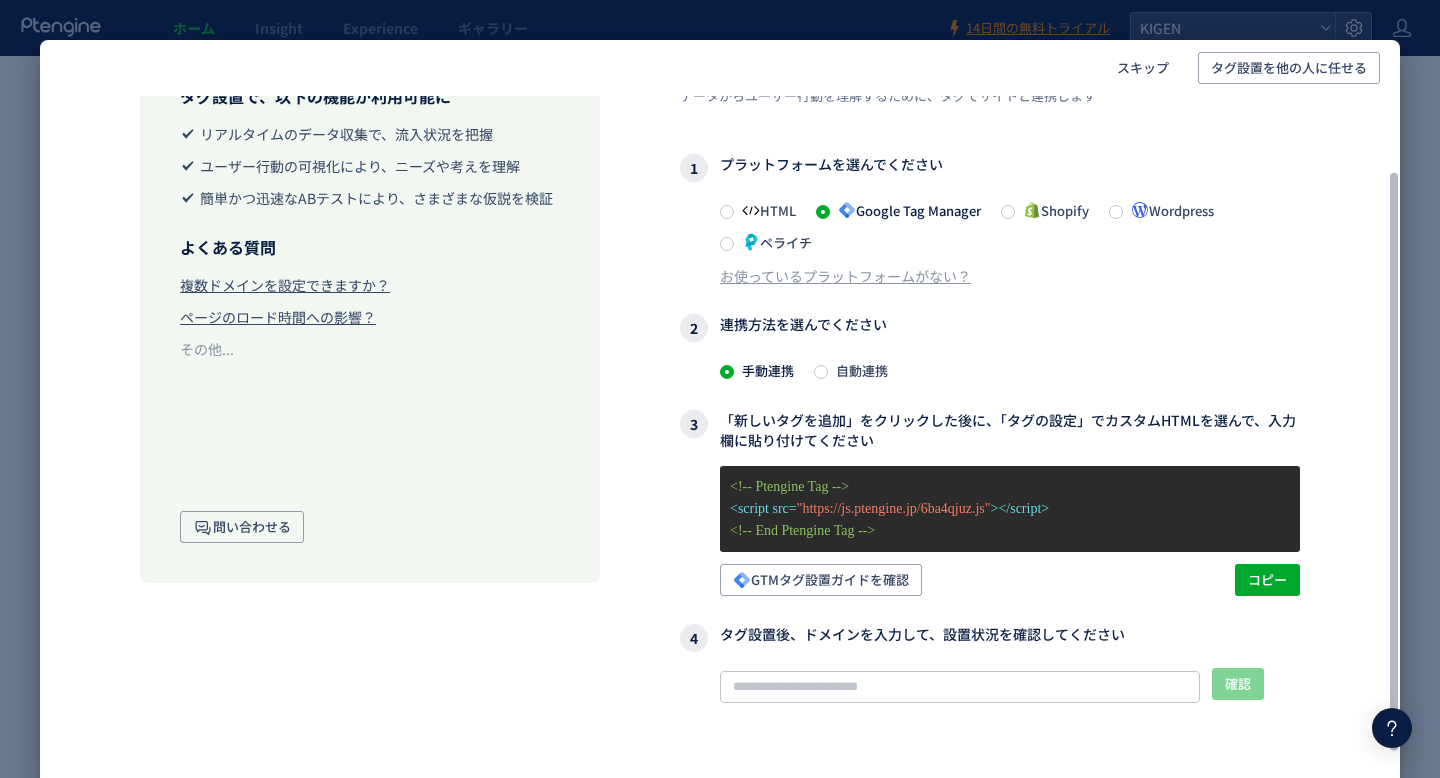 scroll, scrollTop: 93, scrollLeft: 0, axis: vertical 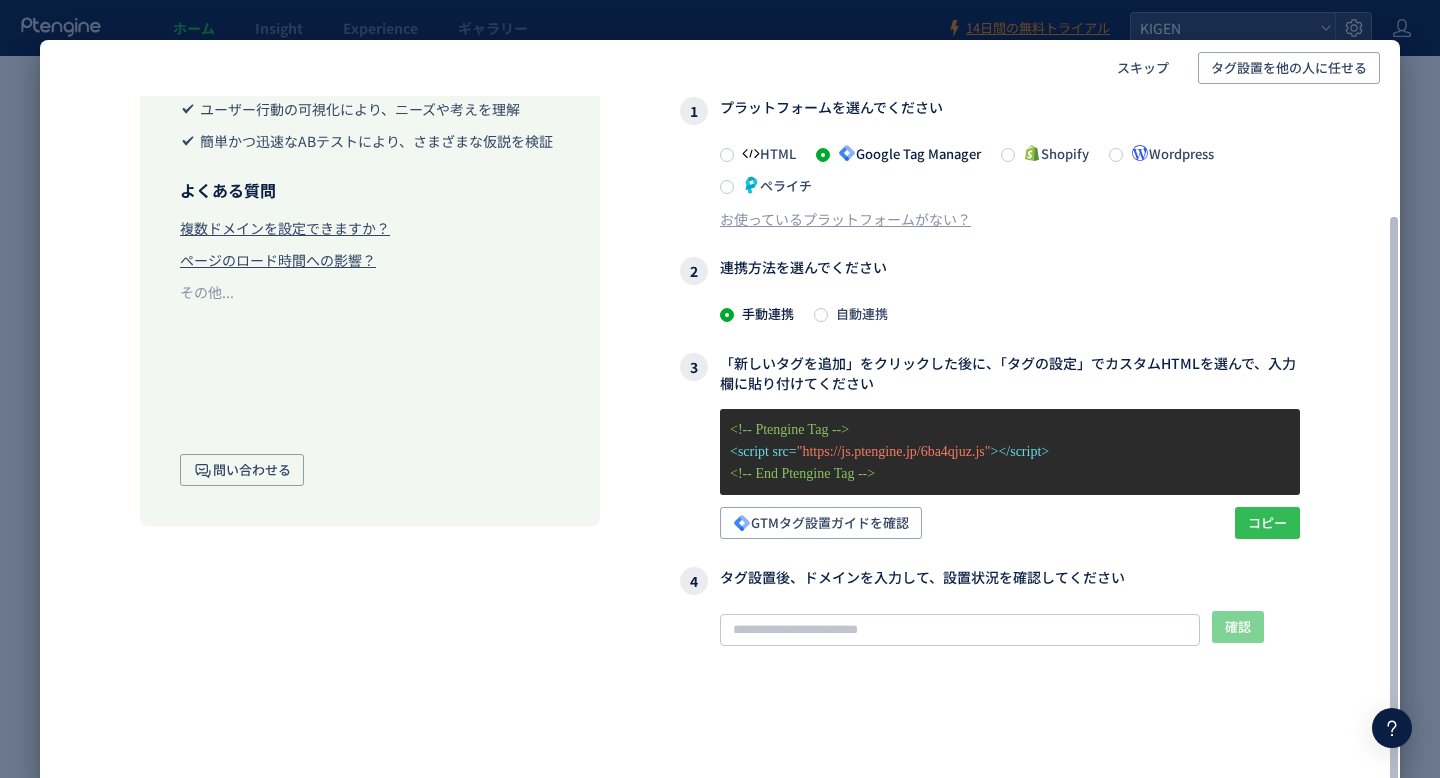 click on "コピー" at bounding box center (1267, 523) 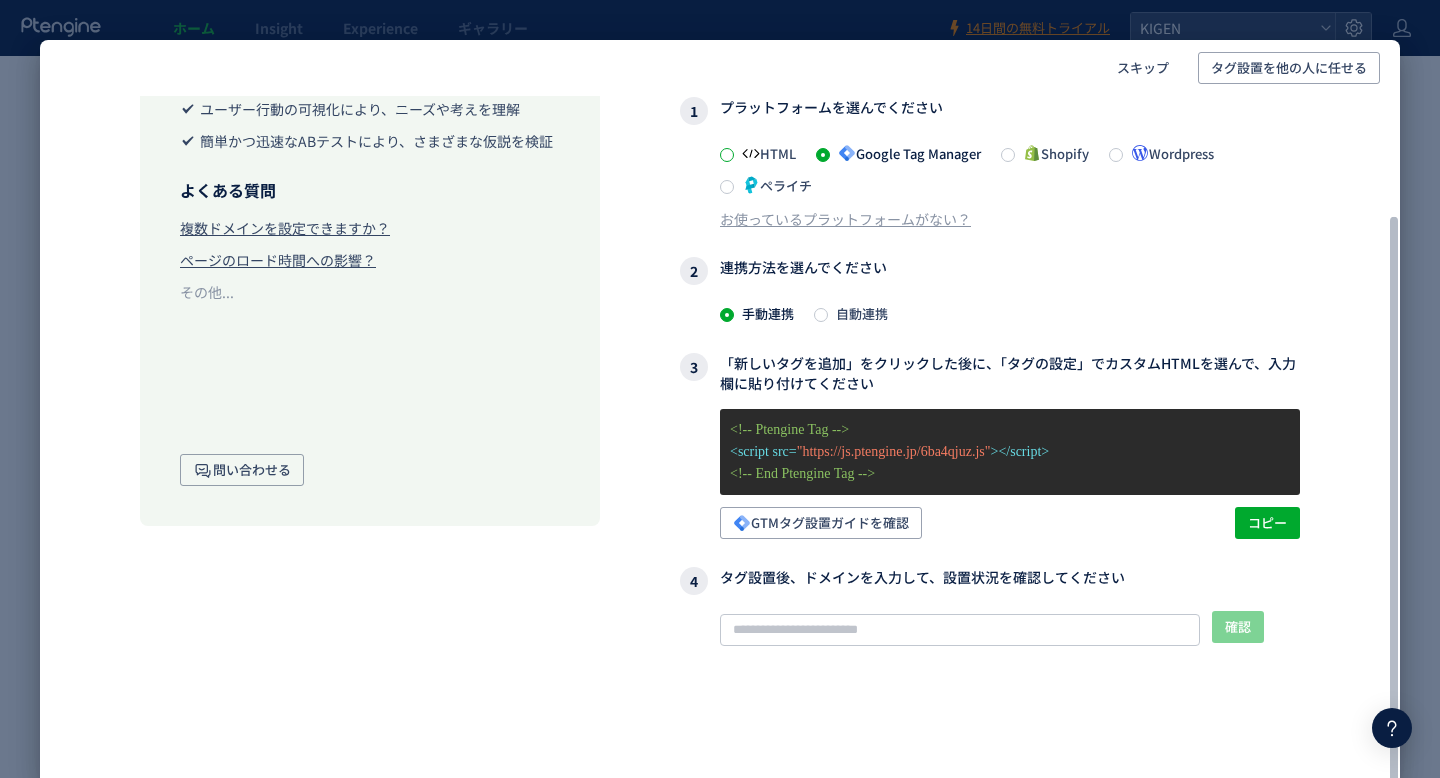 click at bounding box center [727, 155] 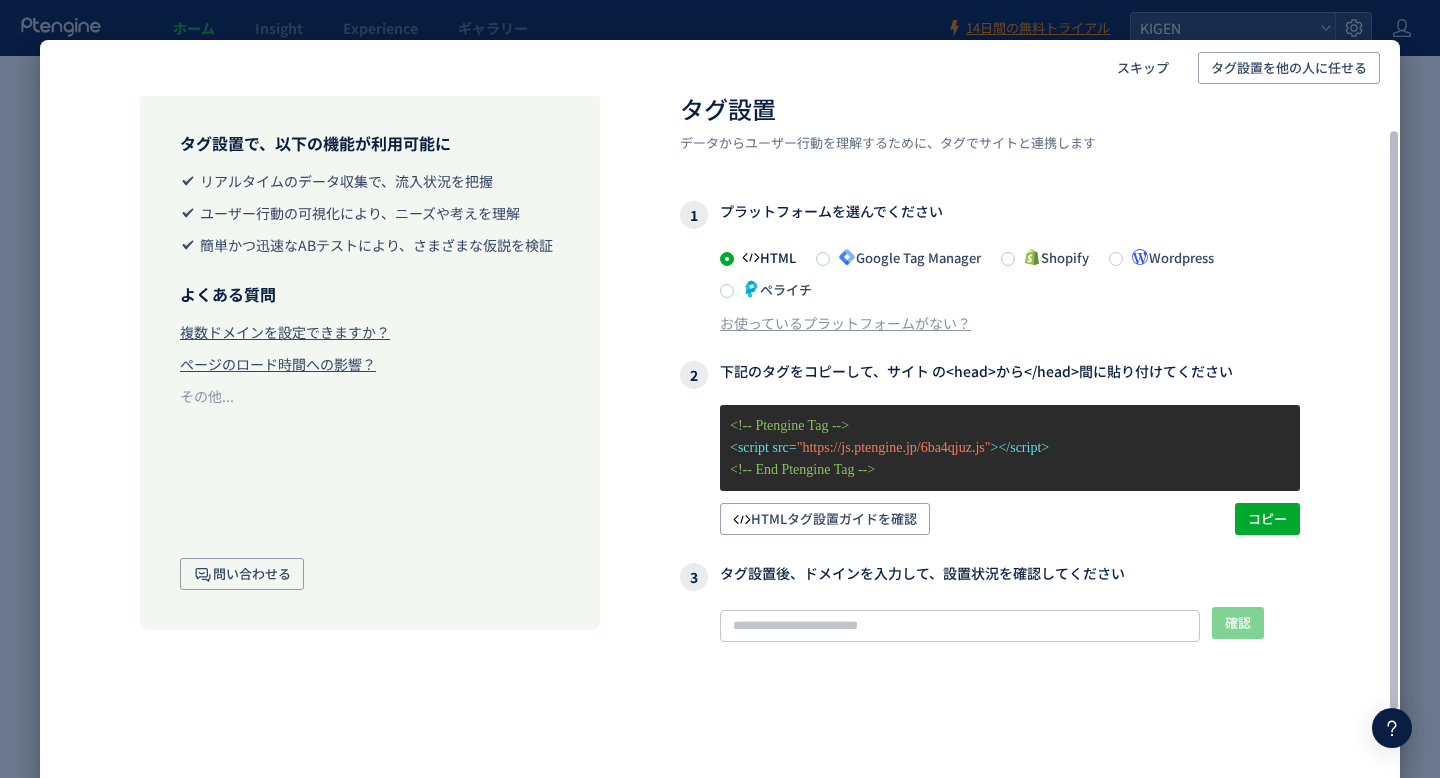 scroll, scrollTop: 40, scrollLeft: 0, axis: vertical 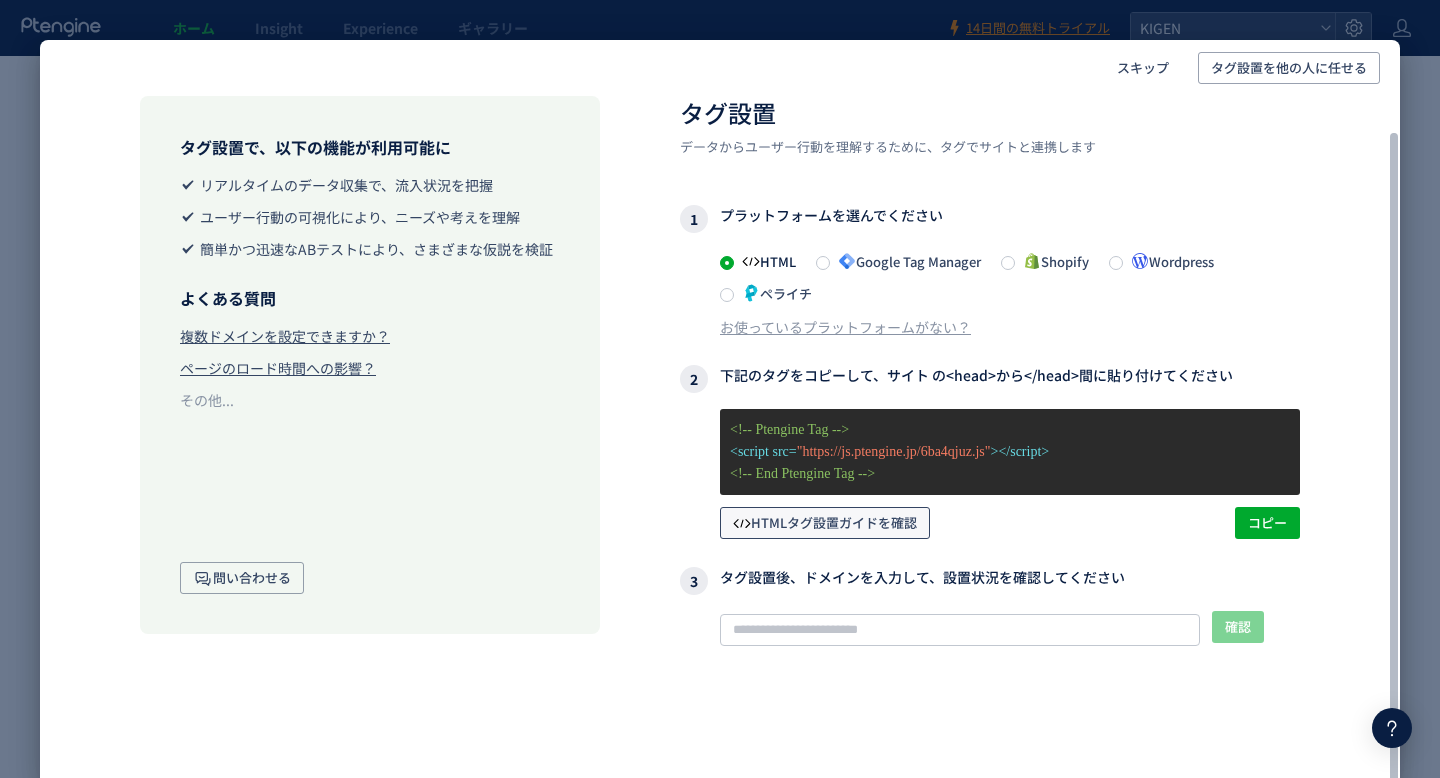 click on "HTMLタグ設置ガイドを確認" at bounding box center (825, 523) 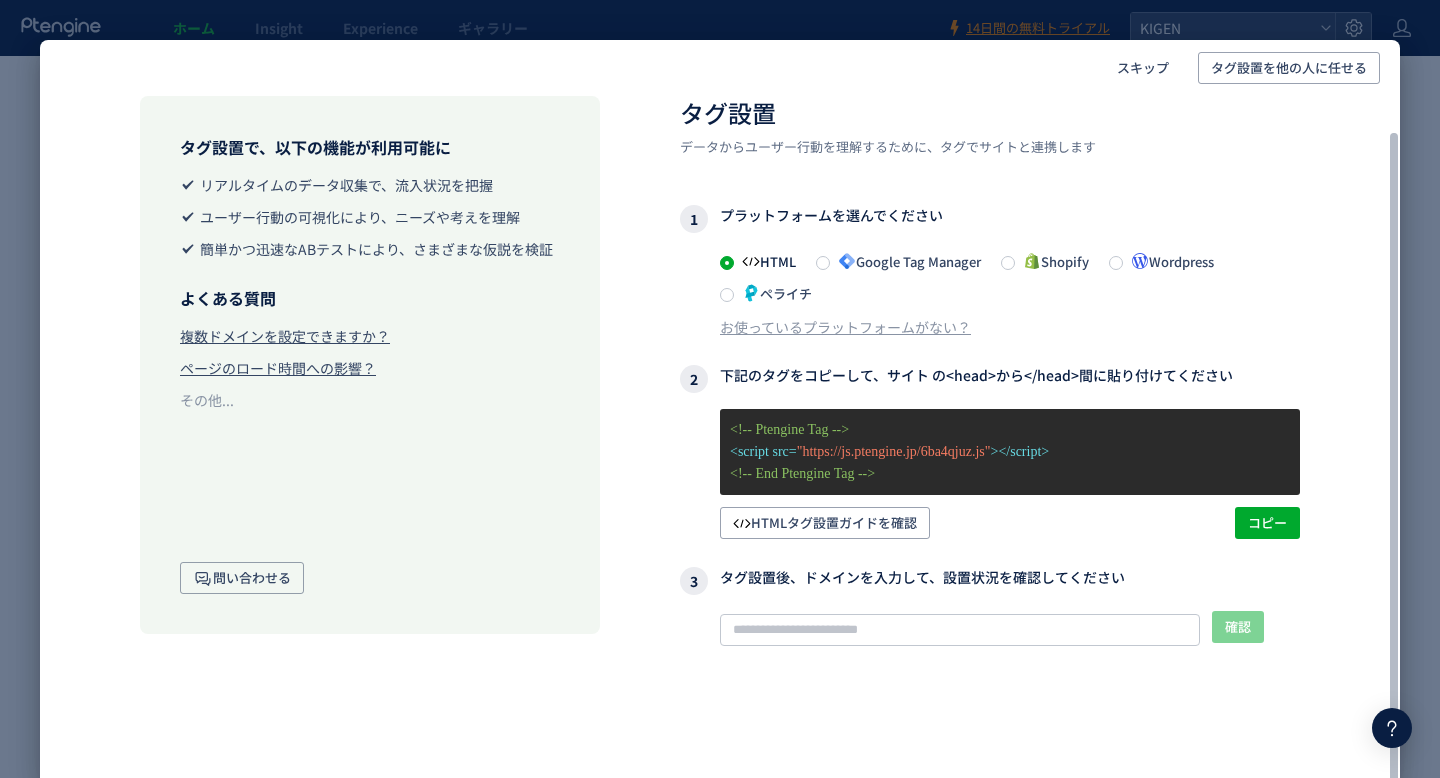 click at bounding box center (823, 263) 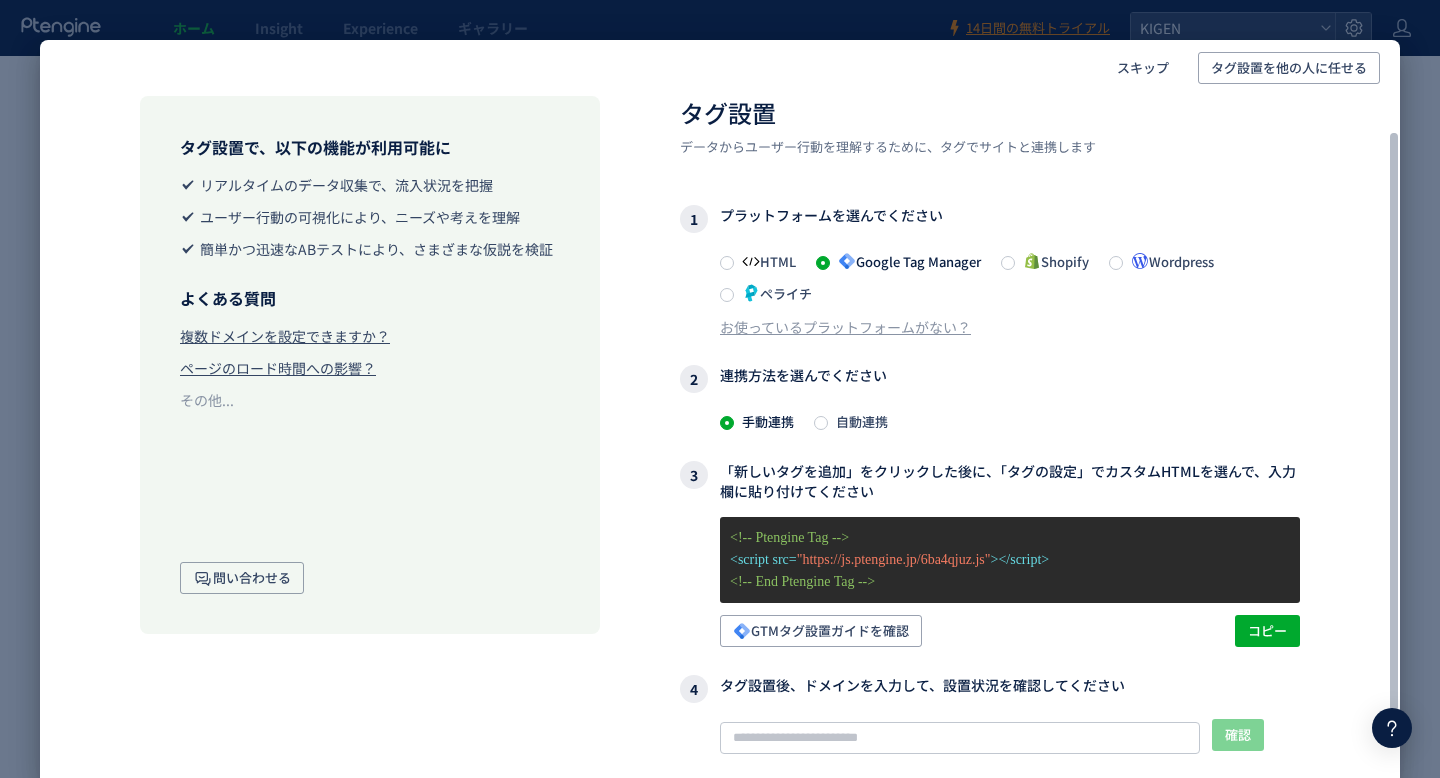 click at bounding box center [821, 423] 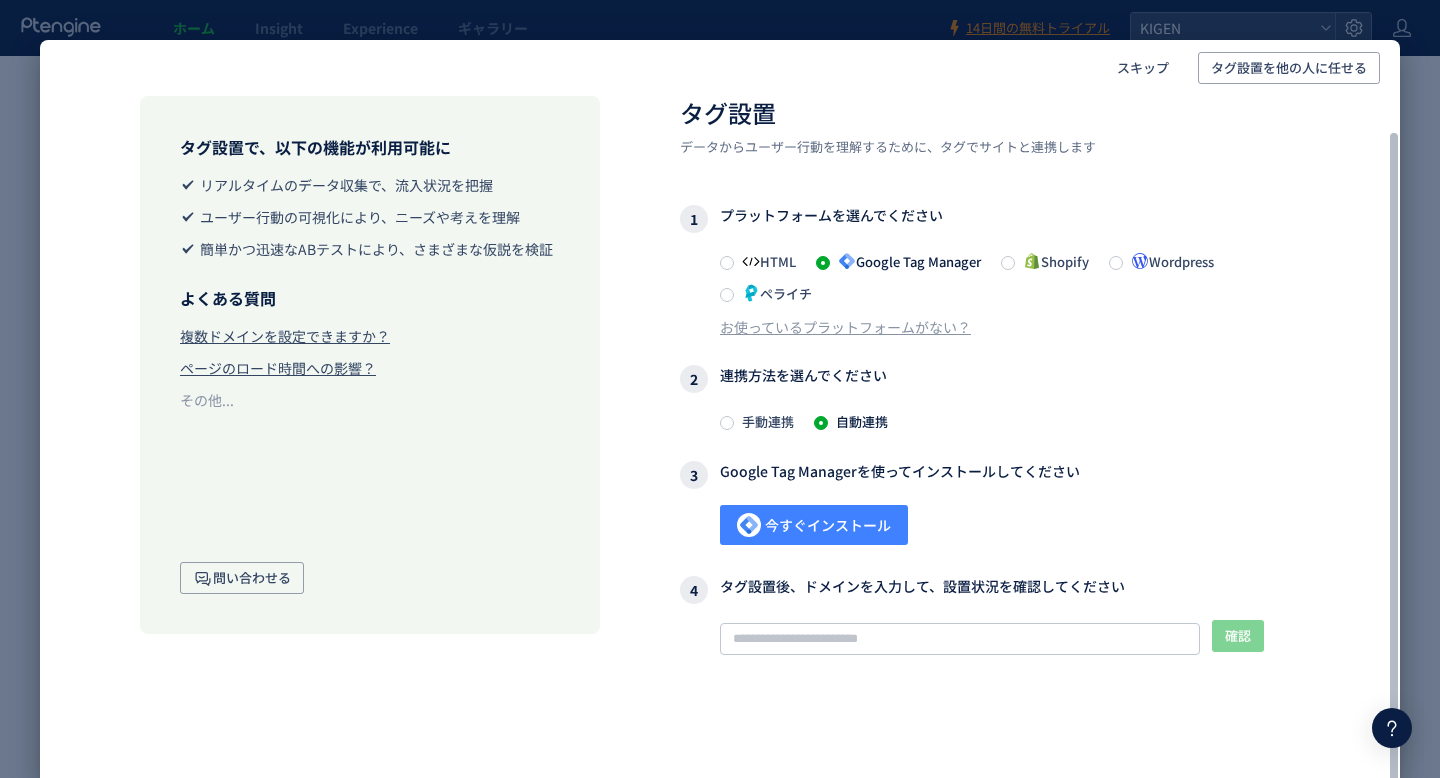 click on "今すぐインストール" at bounding box center [814, 525] 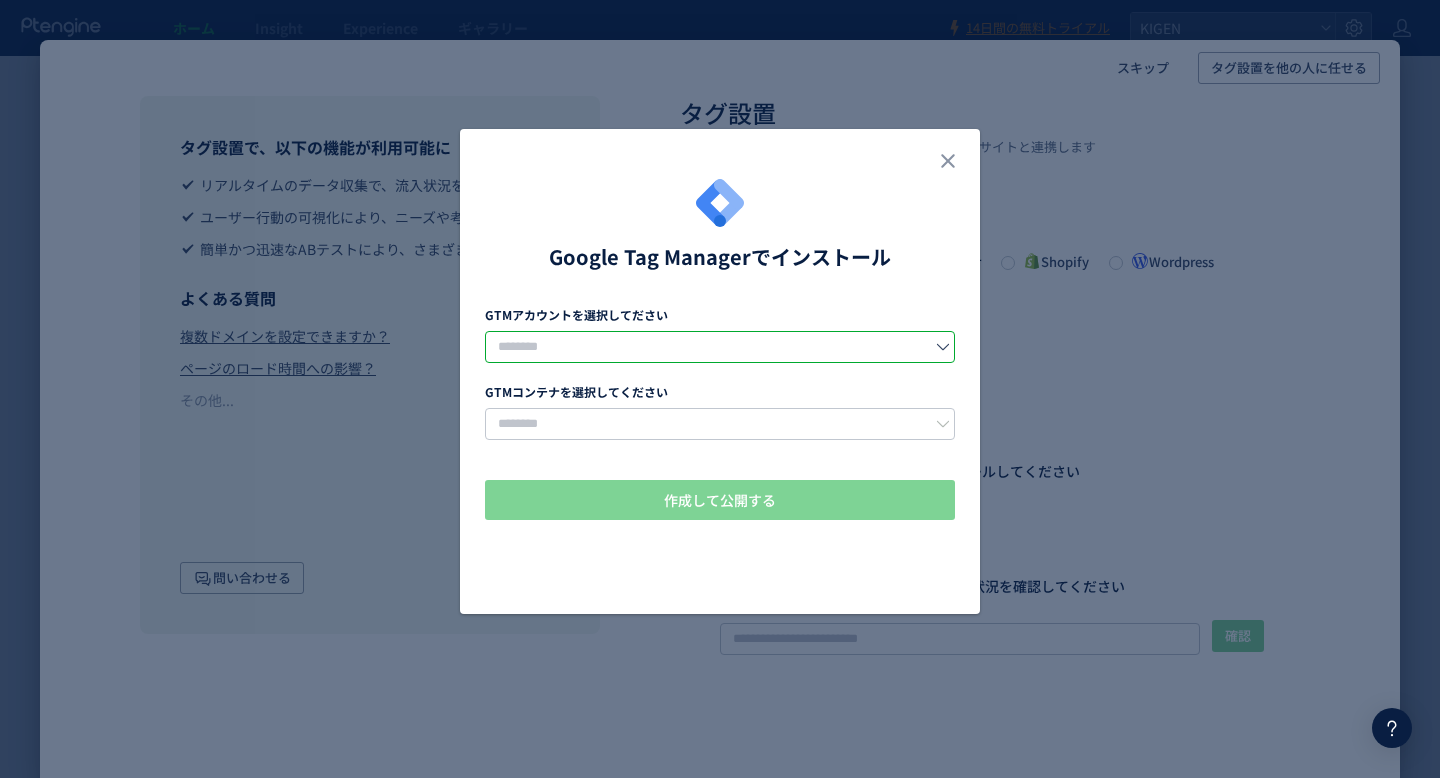 click 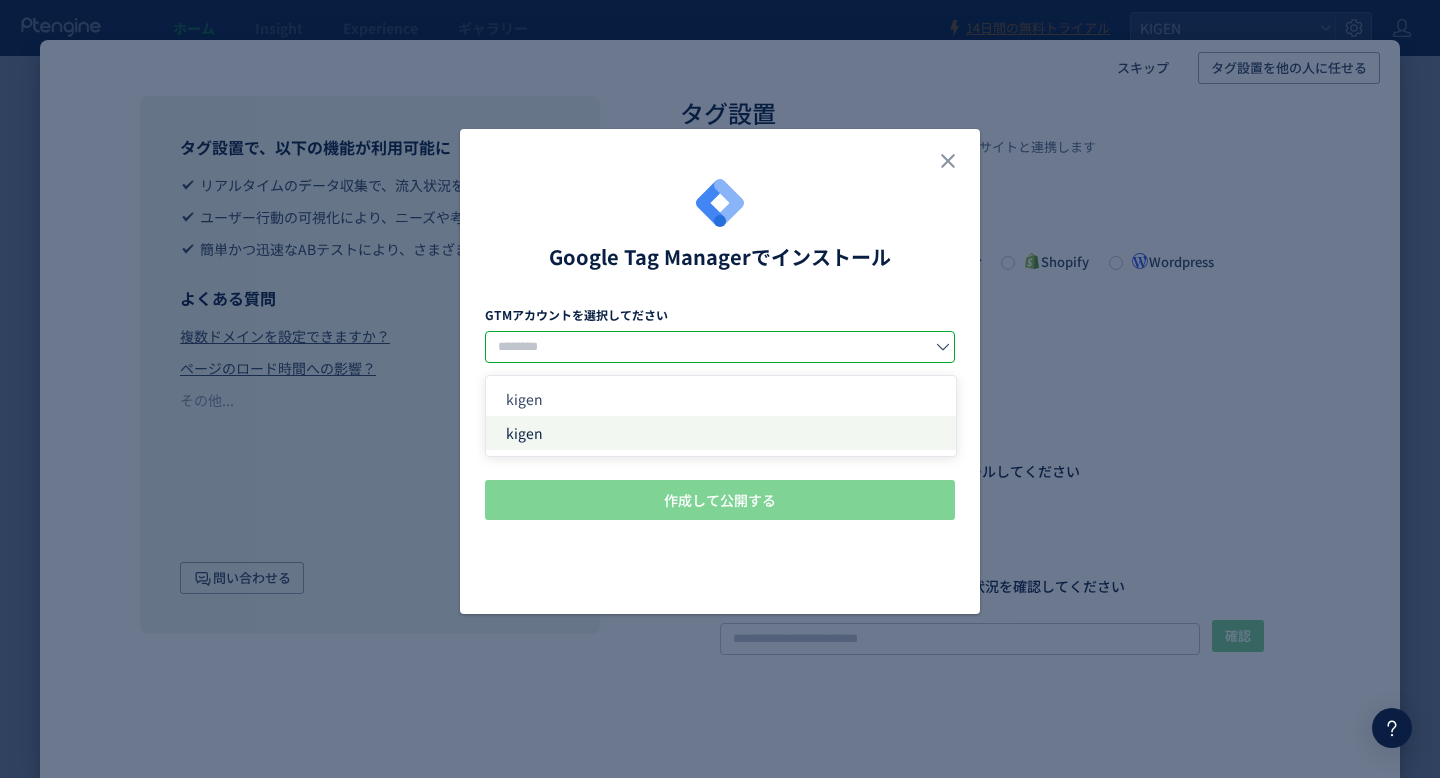 click on "kigen" 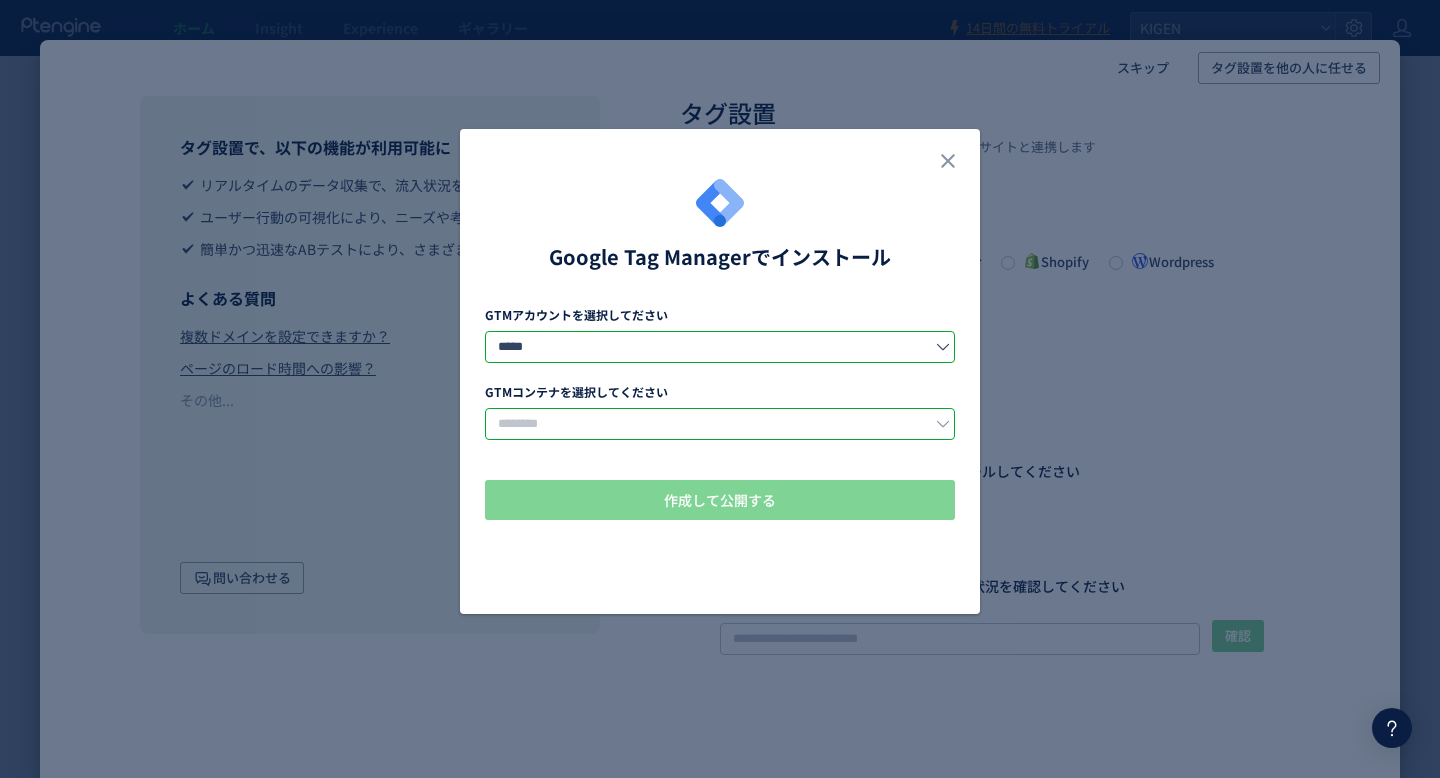 click 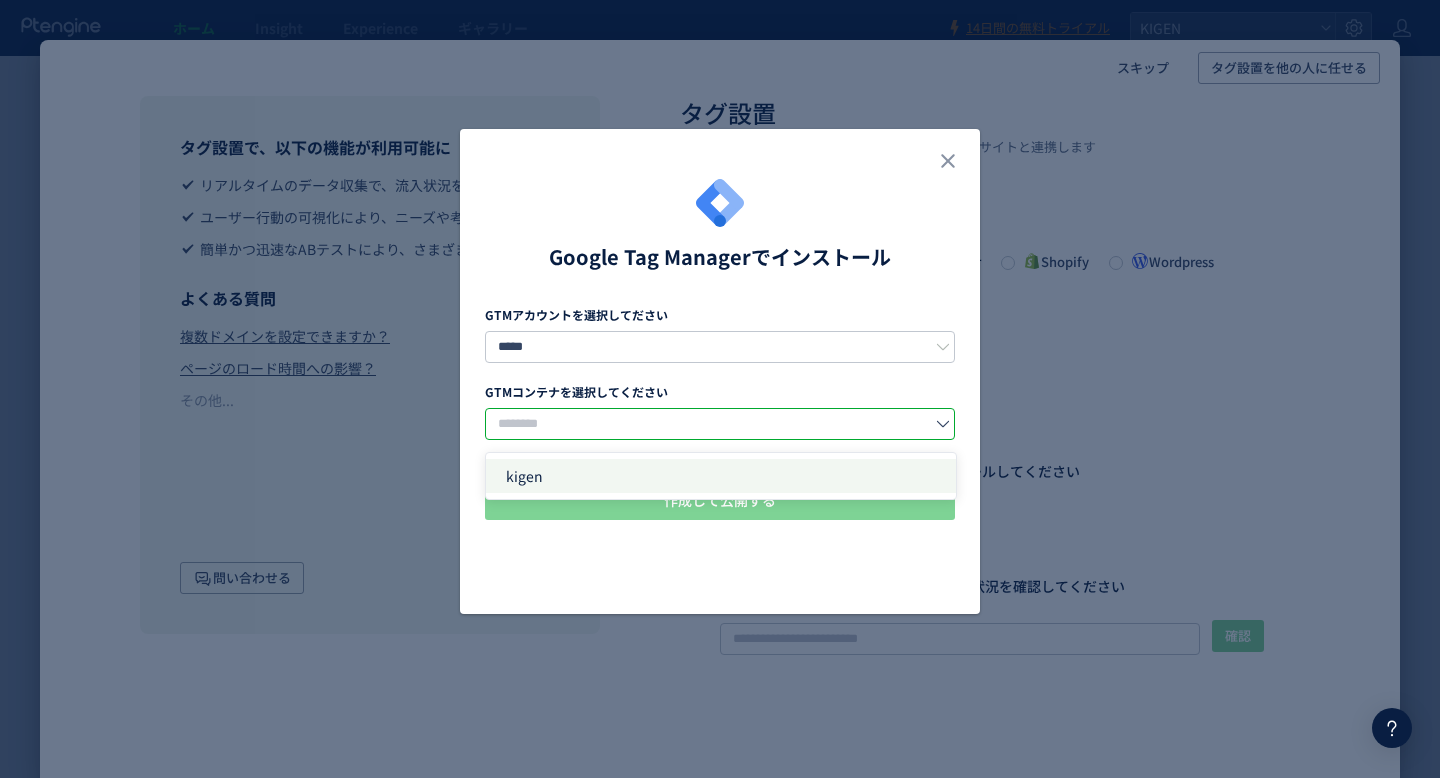 click on "kigen" 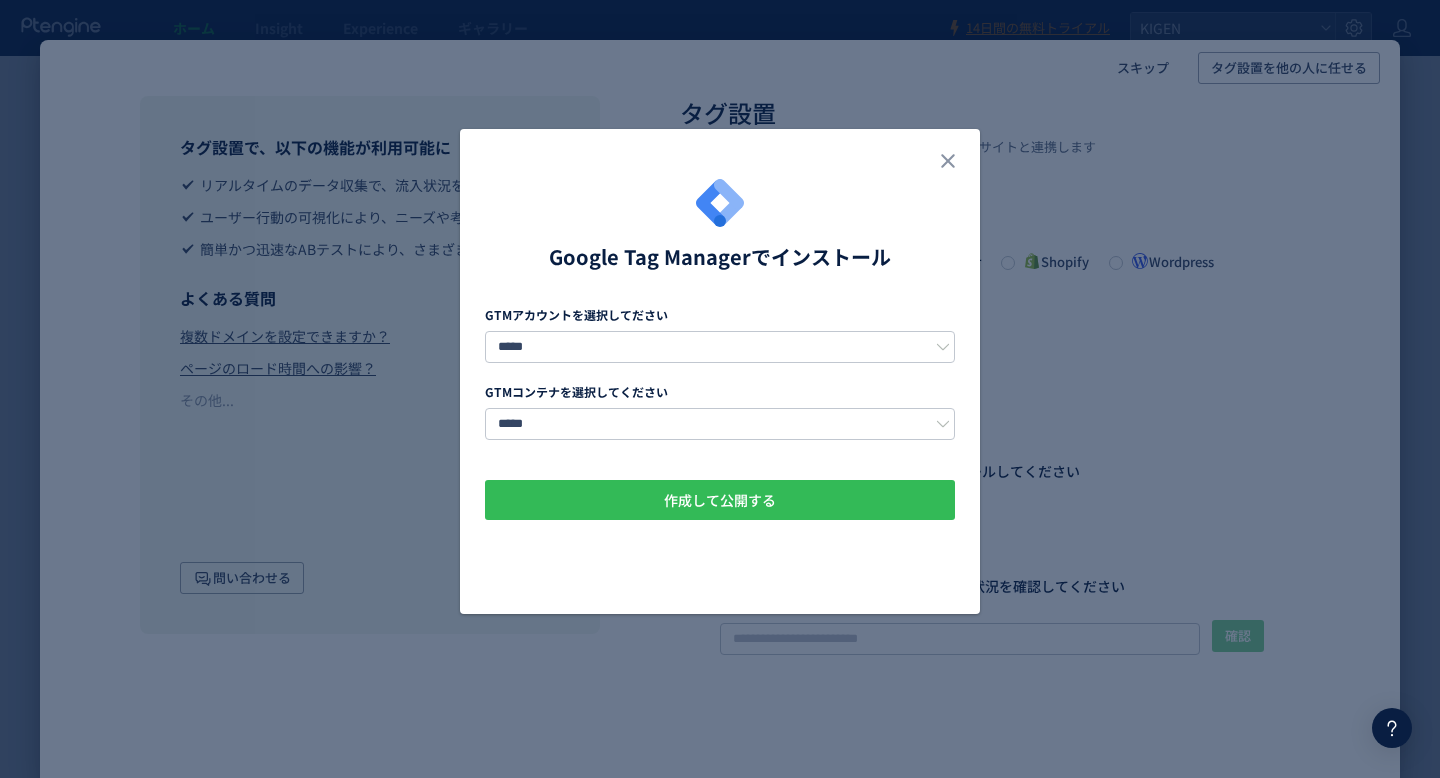 click on "作成して公開する" at bounding box center [720, 500] 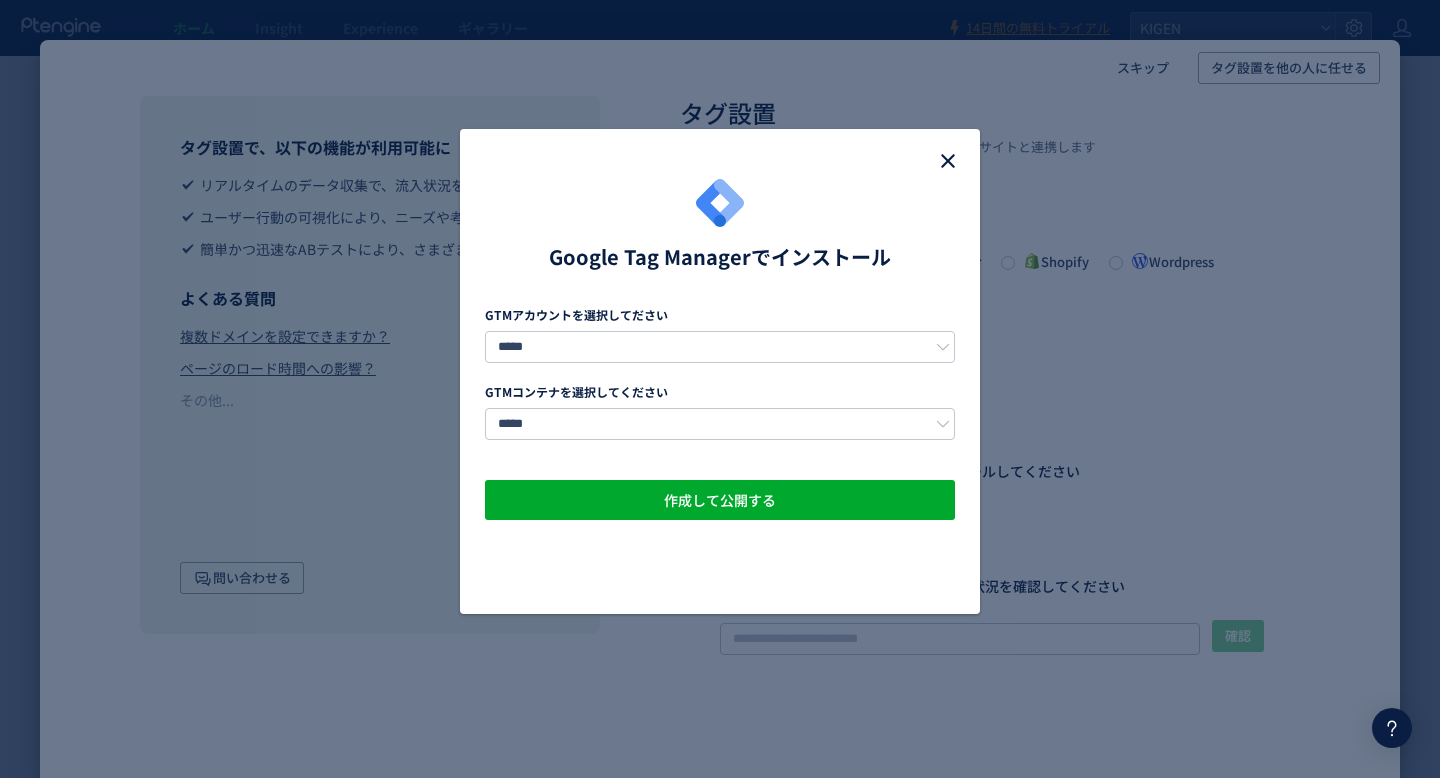 click 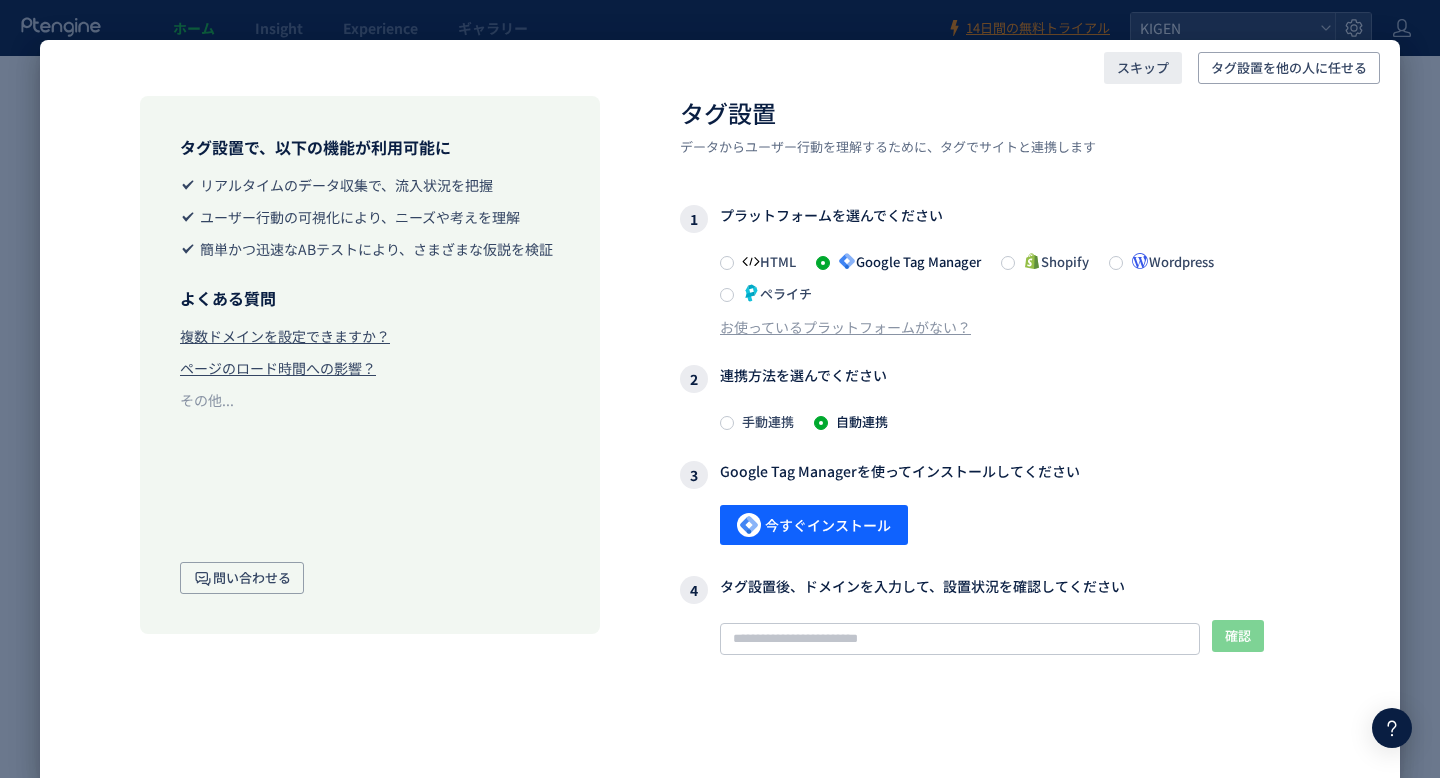 click on "スキップ" at bounding box center (1143, 68) 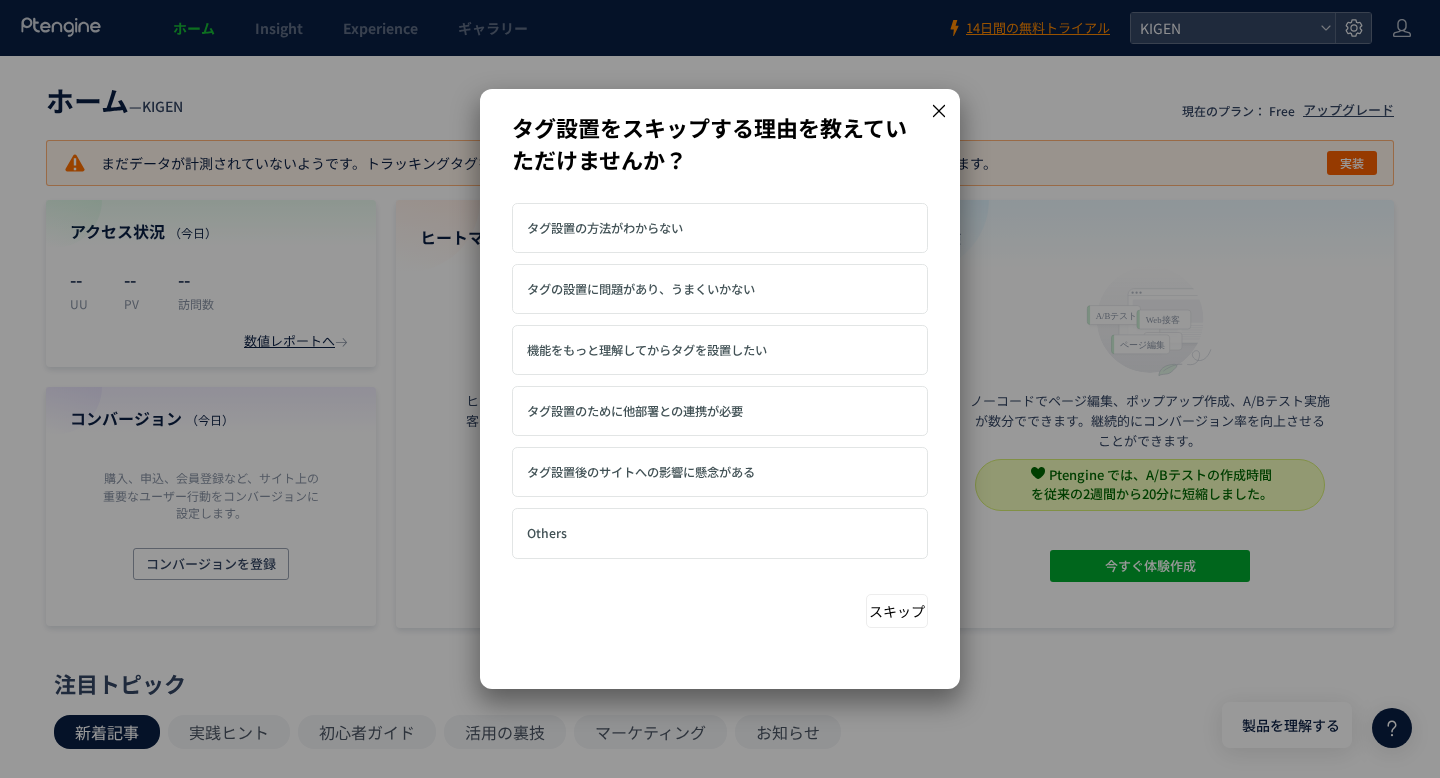 click 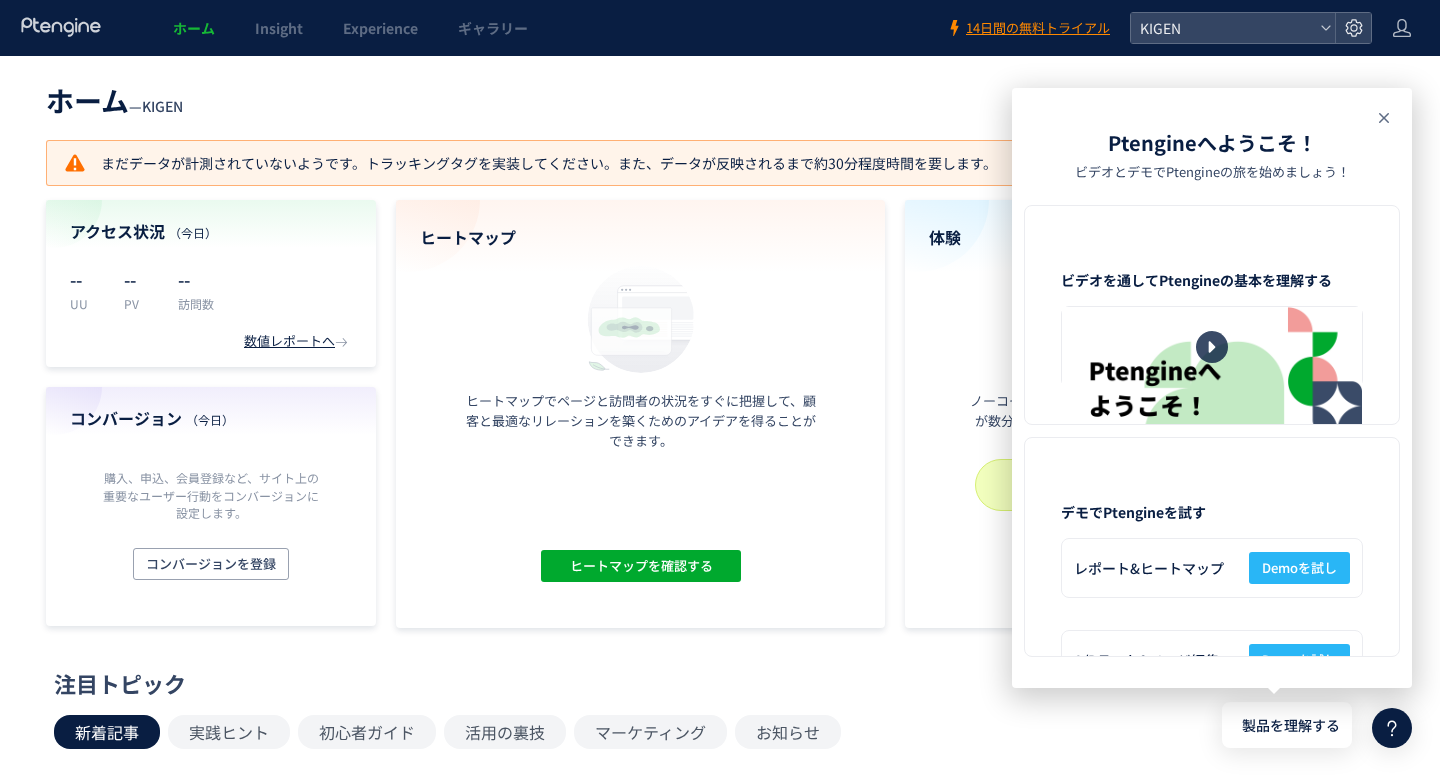 click 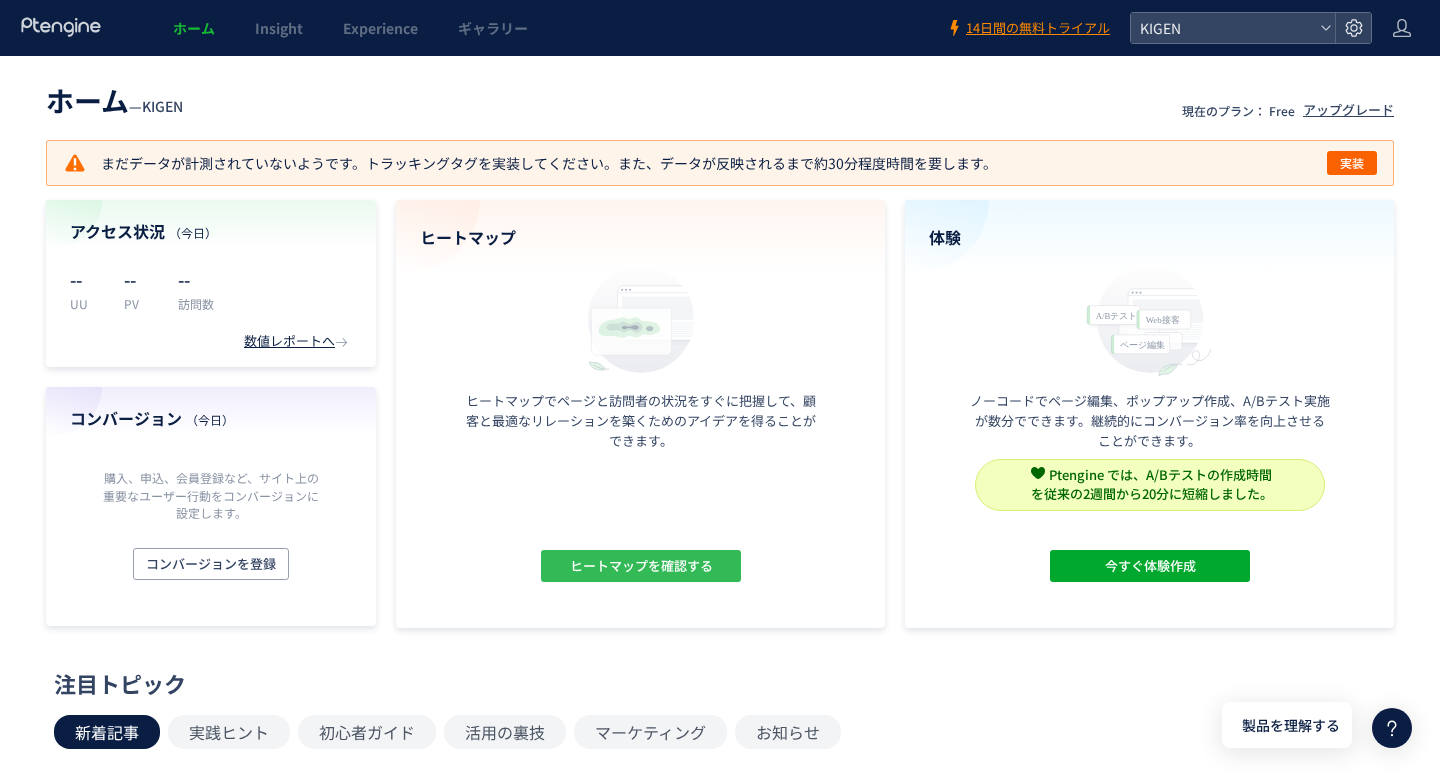 click on "ヒートマップを確認する" at bounding box center (640, 566) 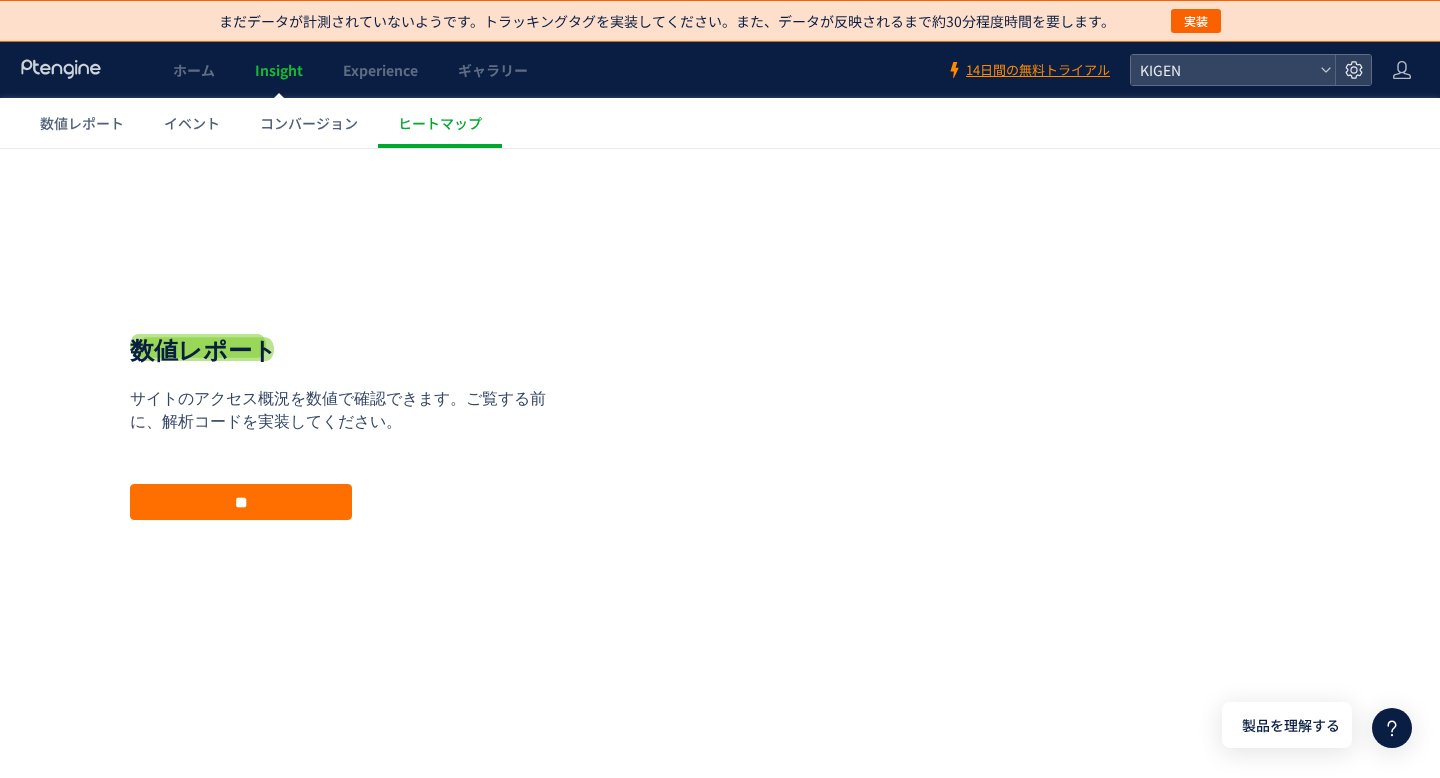 scroll, scrollTop: 0, scrollLeft: 0, axis: both 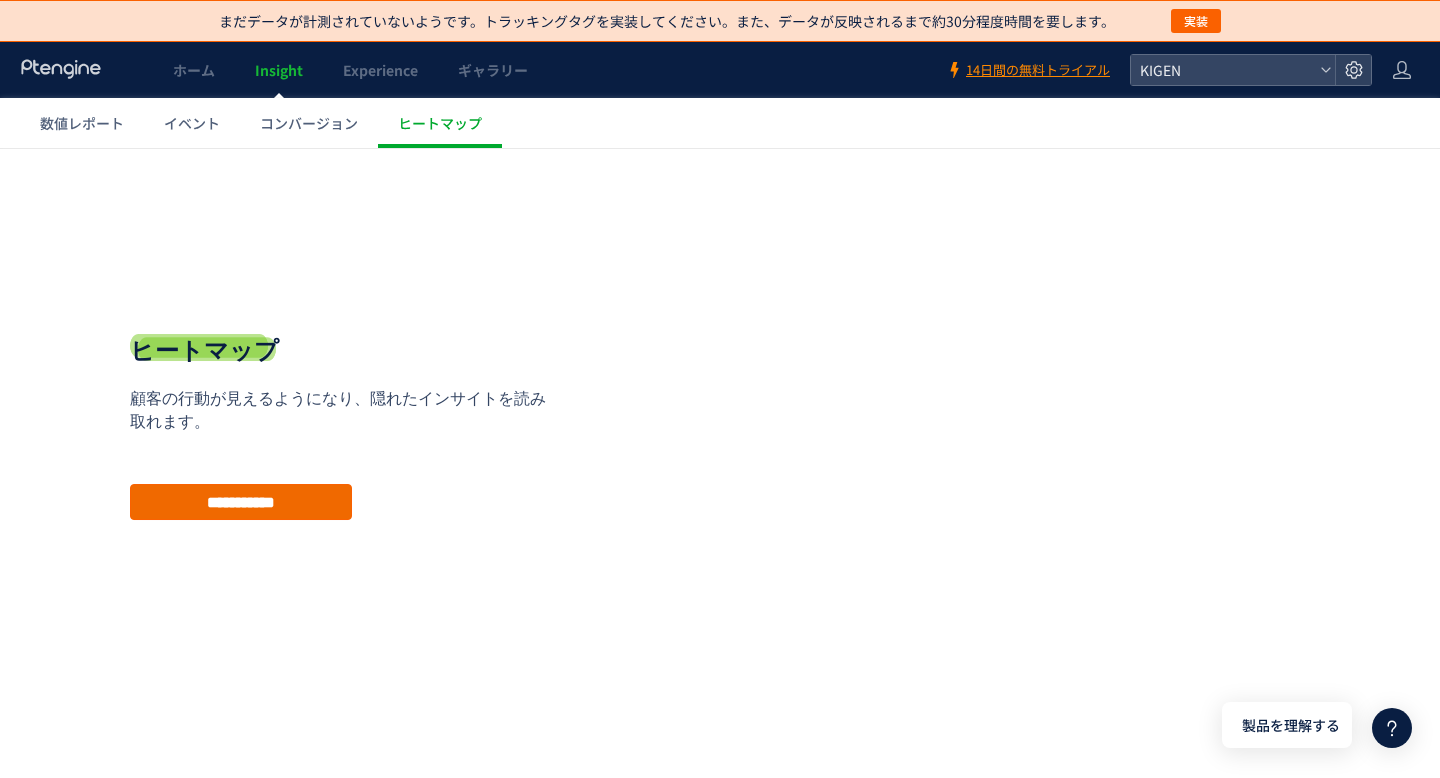 click on "**********" at bounding box center (241, 502) 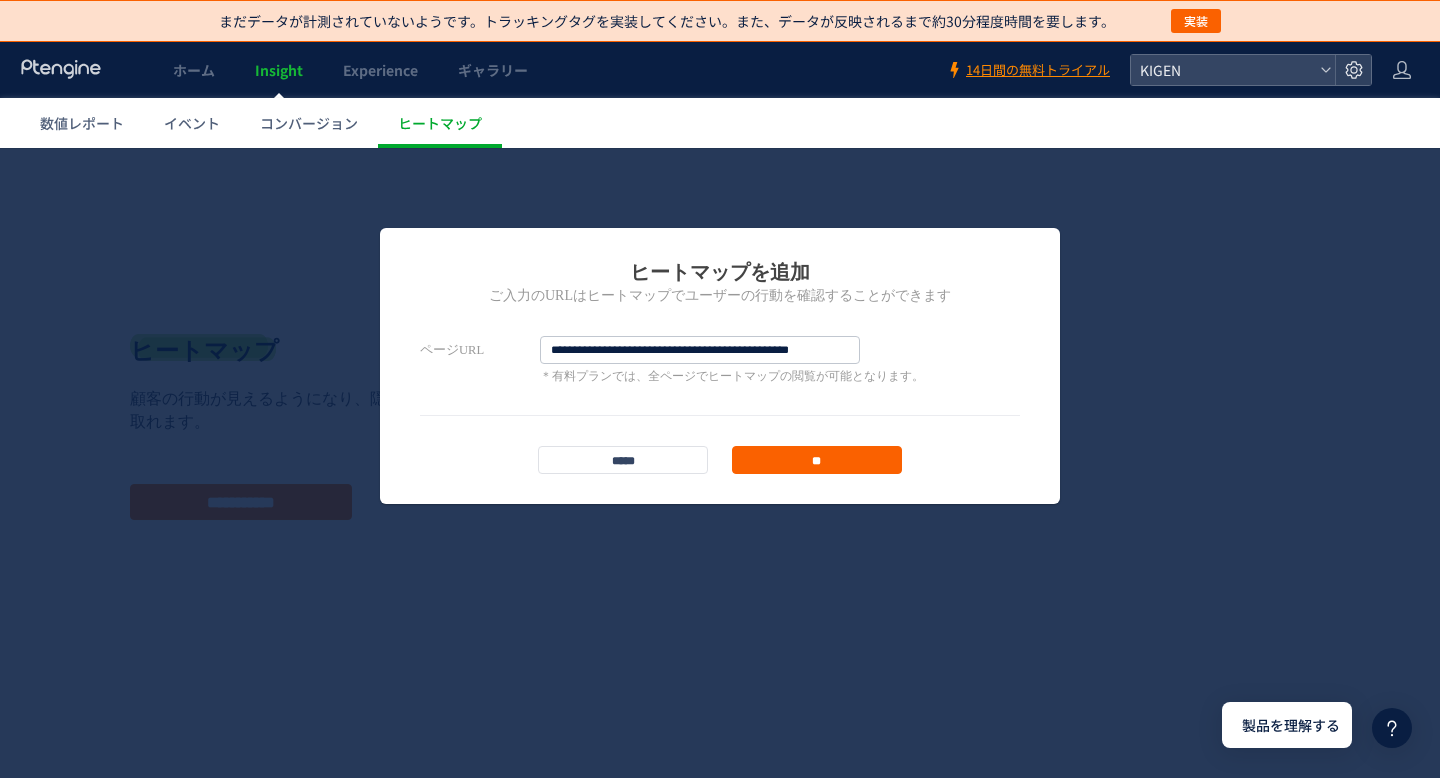 click on "**" at bounding box center (817, 460) 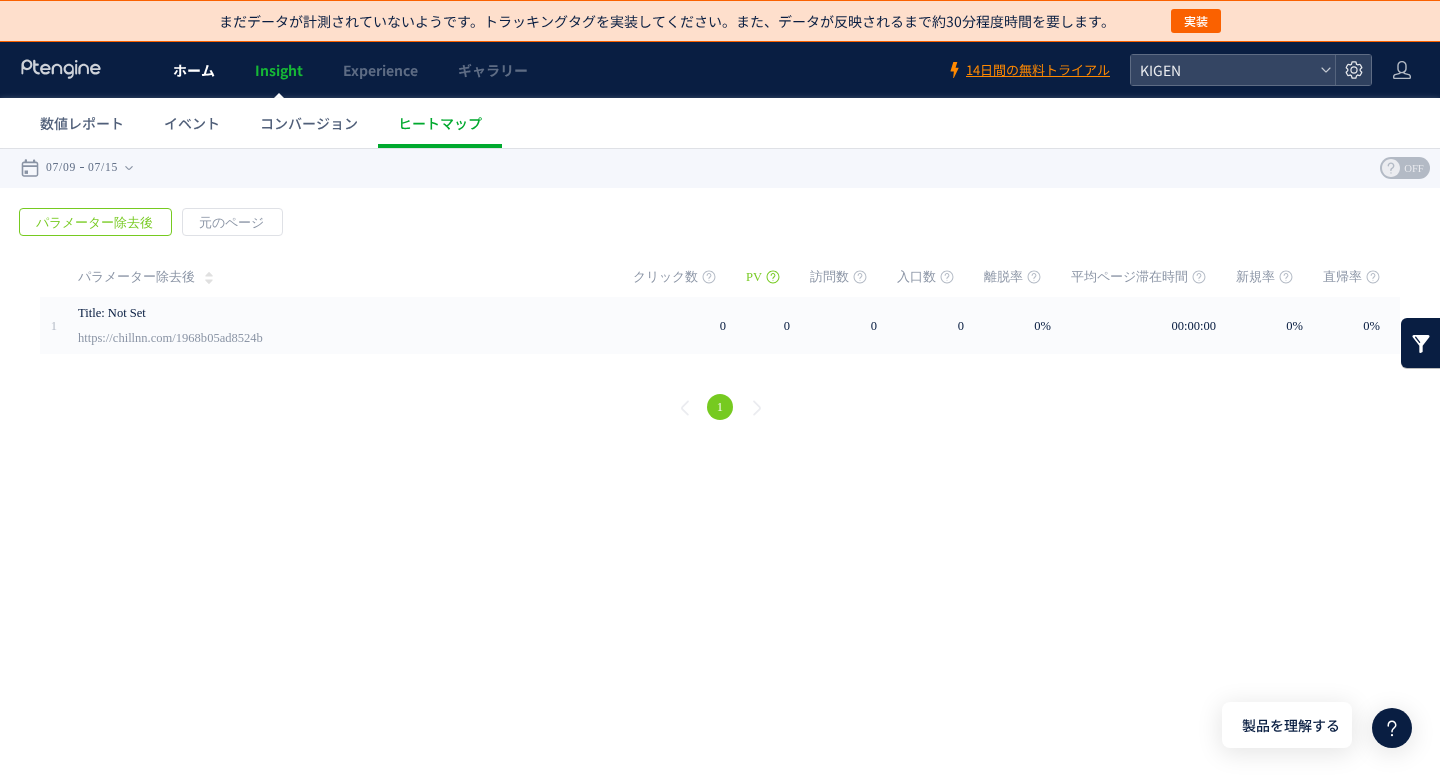 click on "ホーム" at bounding box center (194, 70) 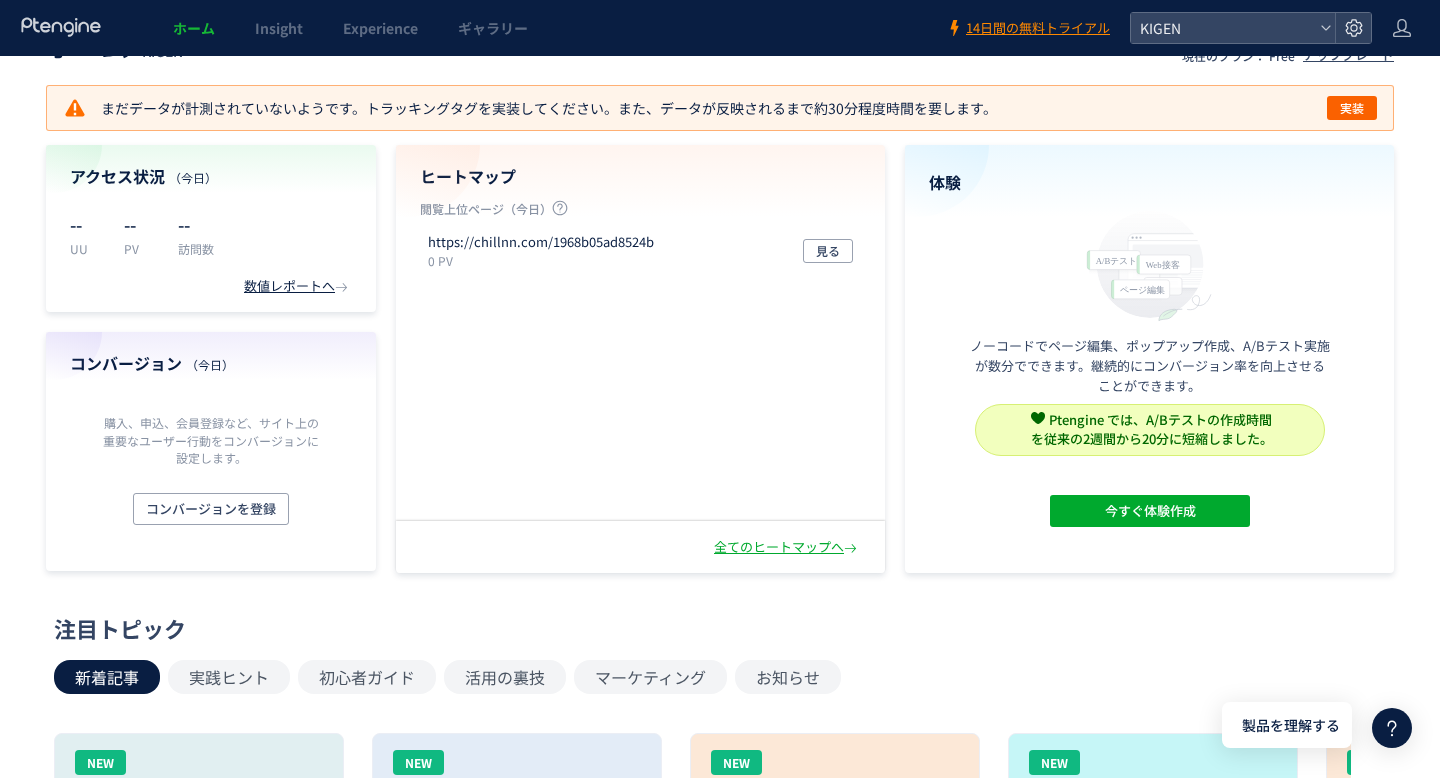 scroll, scrollTop: 0, scrollLeft: 0, axis: both 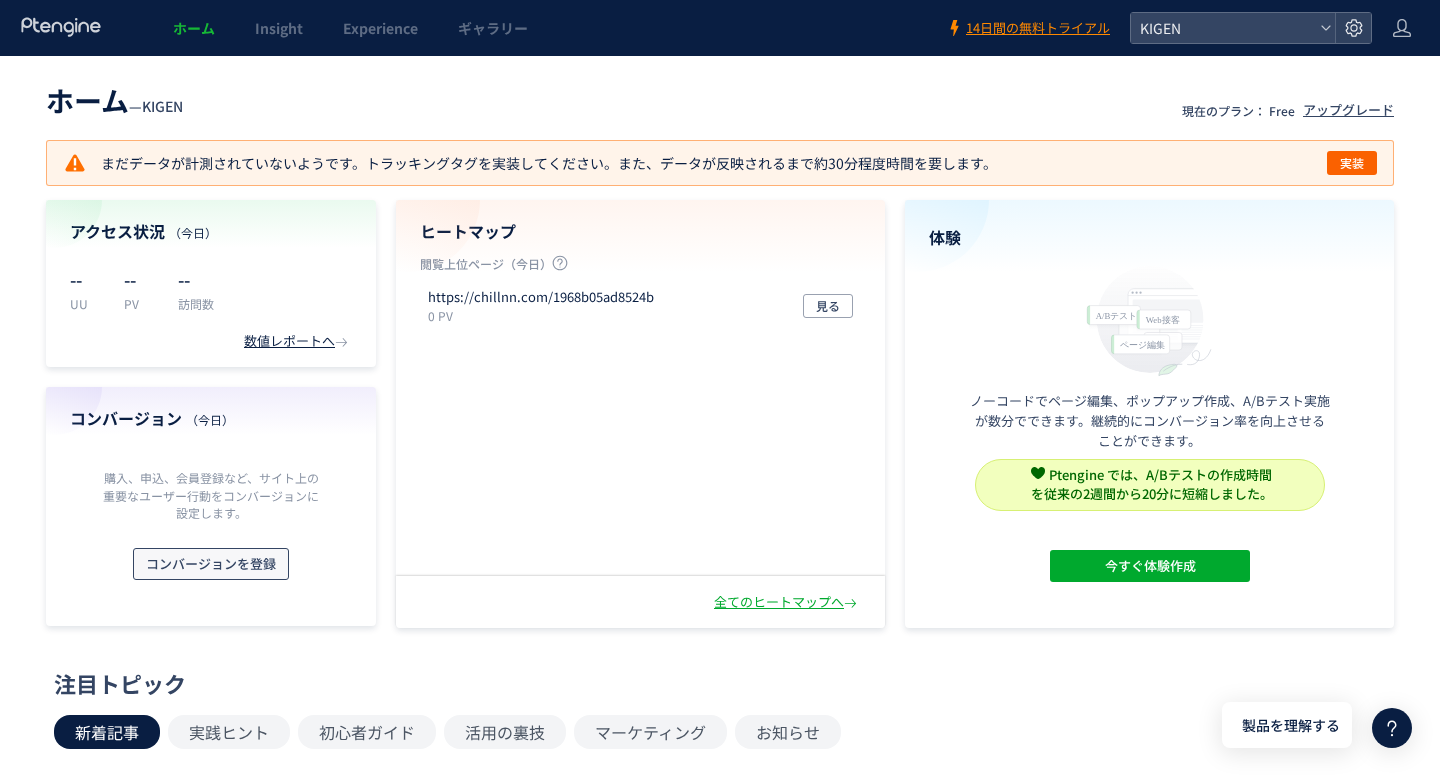 click on "コンバージョンを登録" at bounding box center (211, 564) 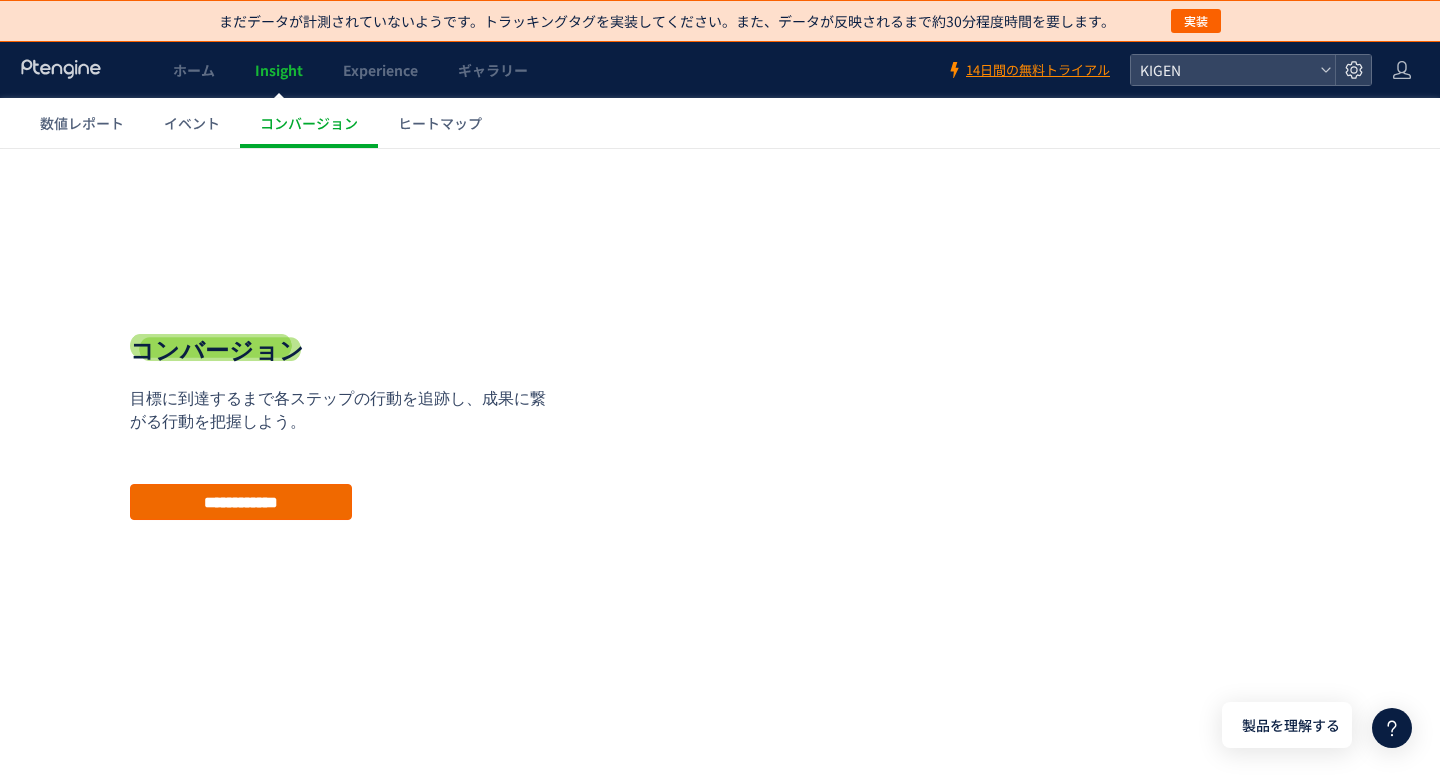 click on "**********" at bounding box center [241, 502] 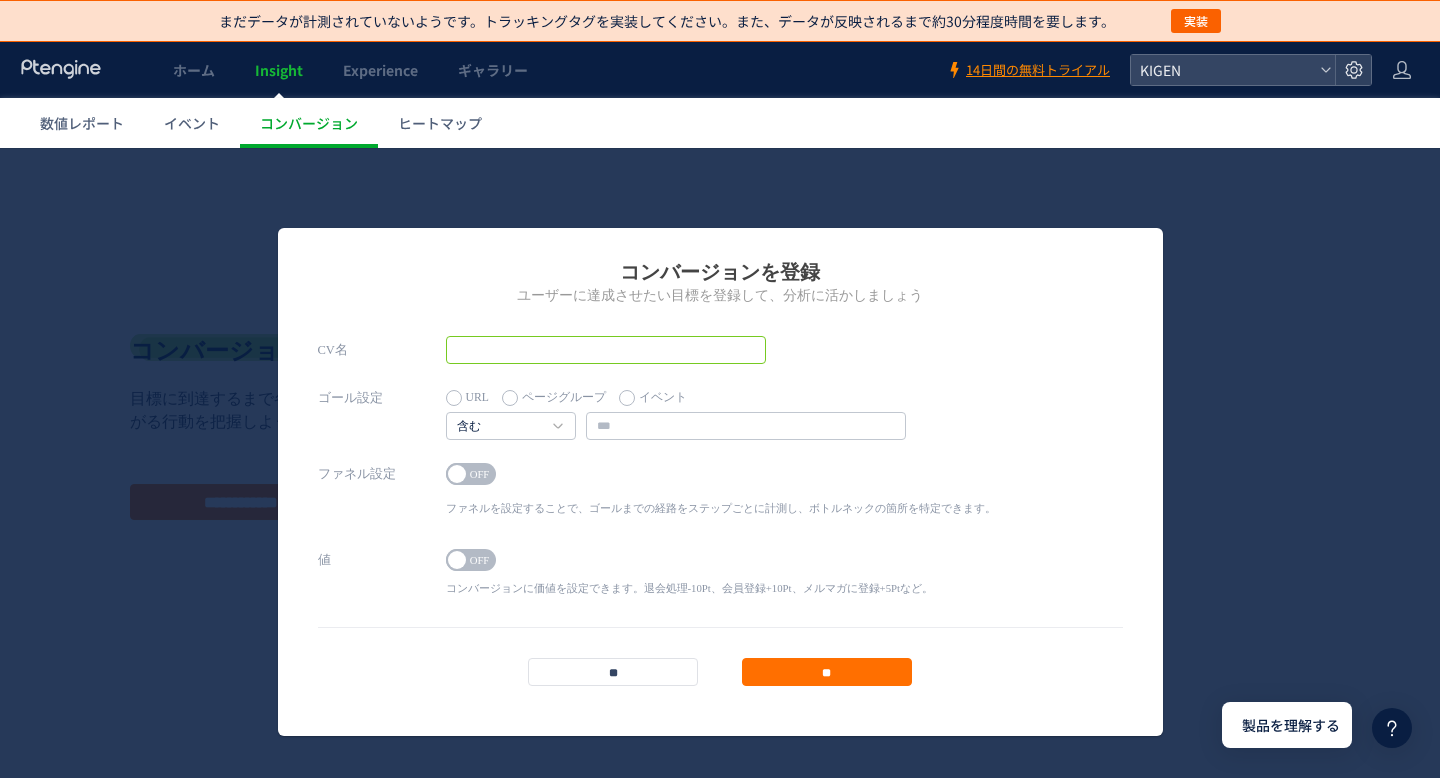 click at bounding box center (606, 350) 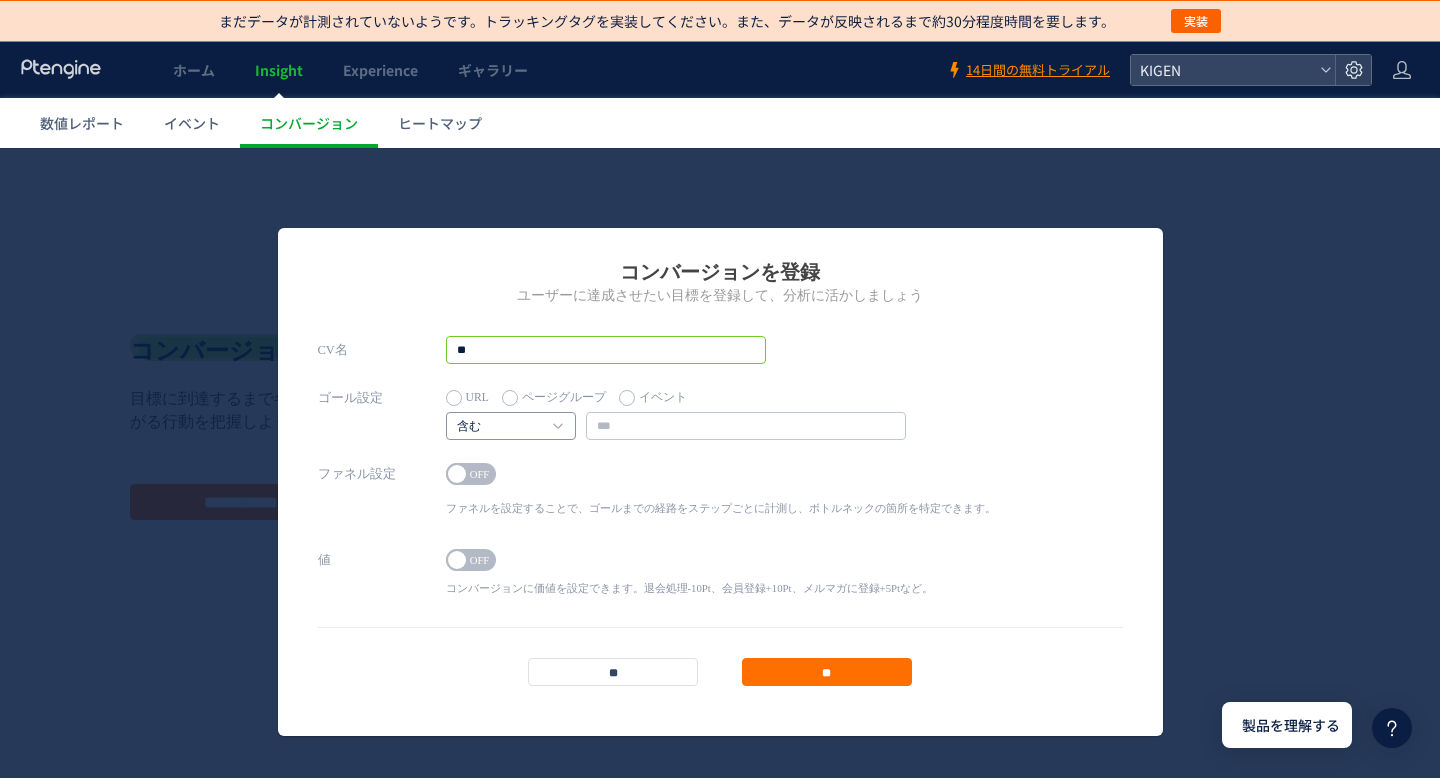type on "**" 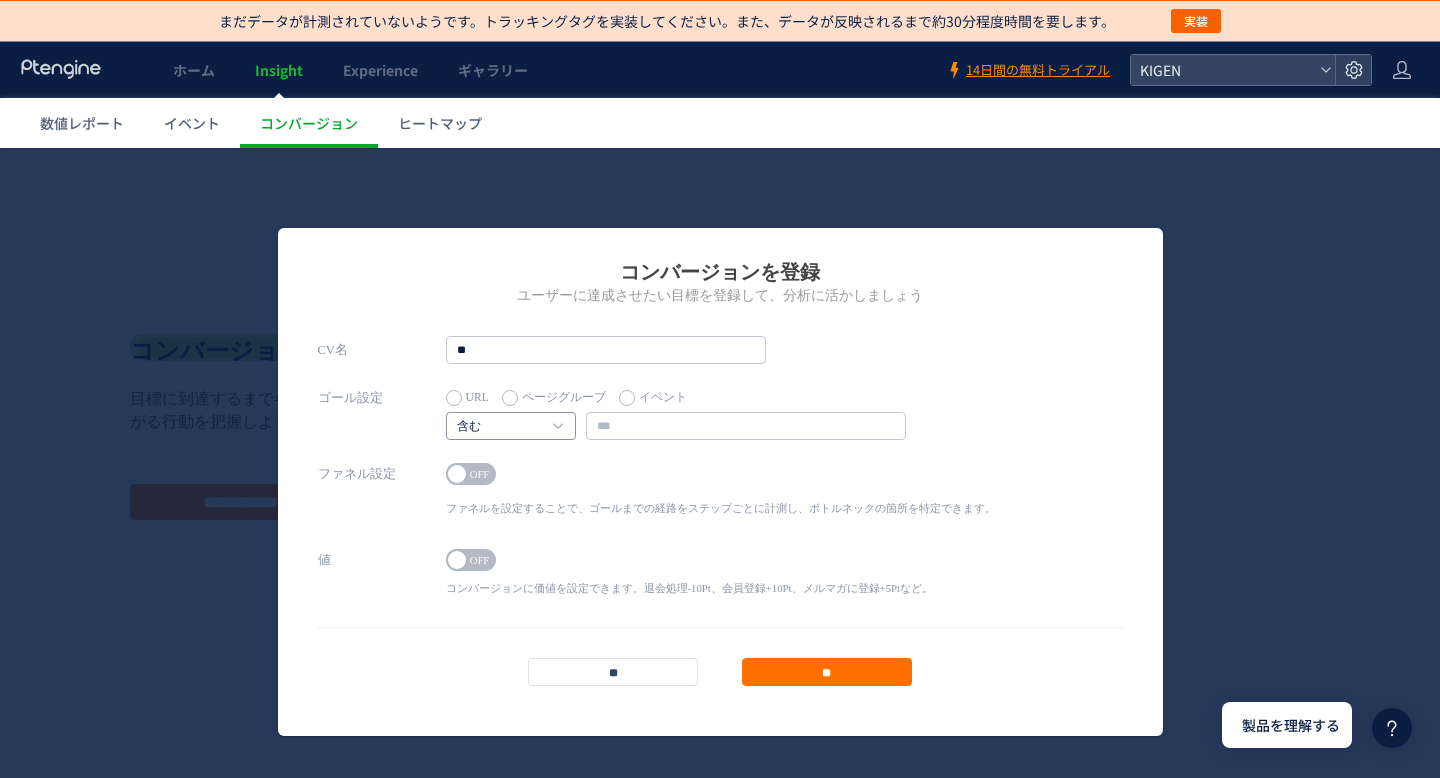 click on "含む" at bounding box center [511, 426] 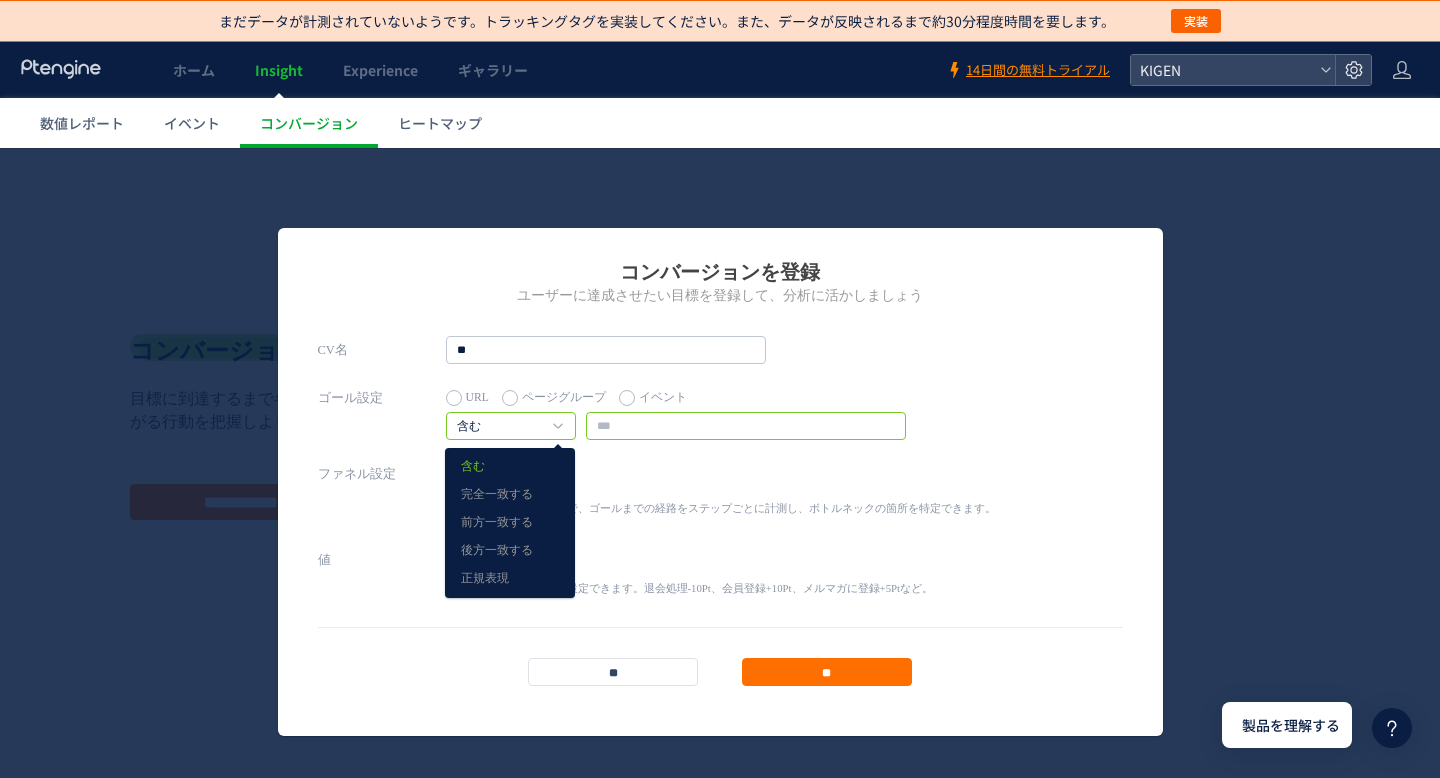 click at bounding box center [746, 426] 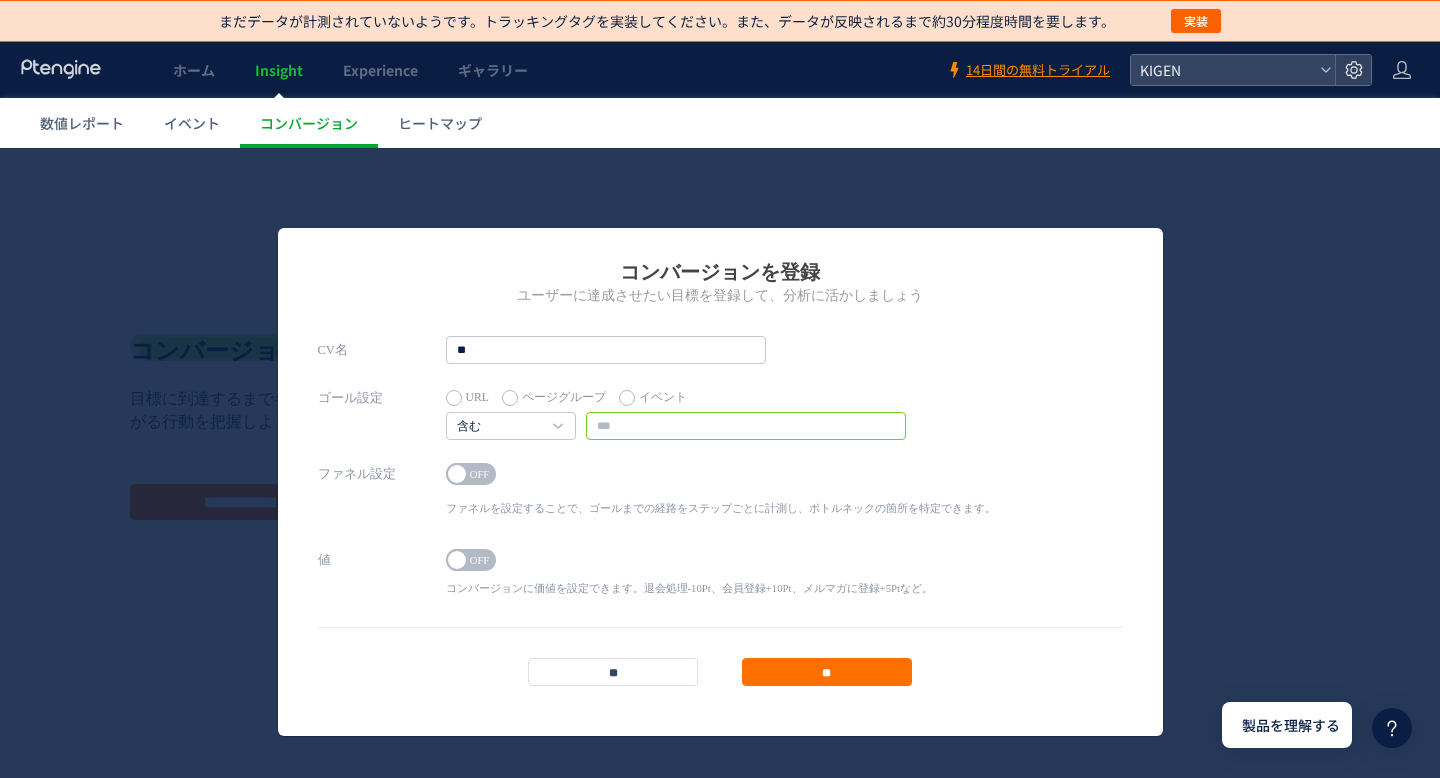 paste on "**********" 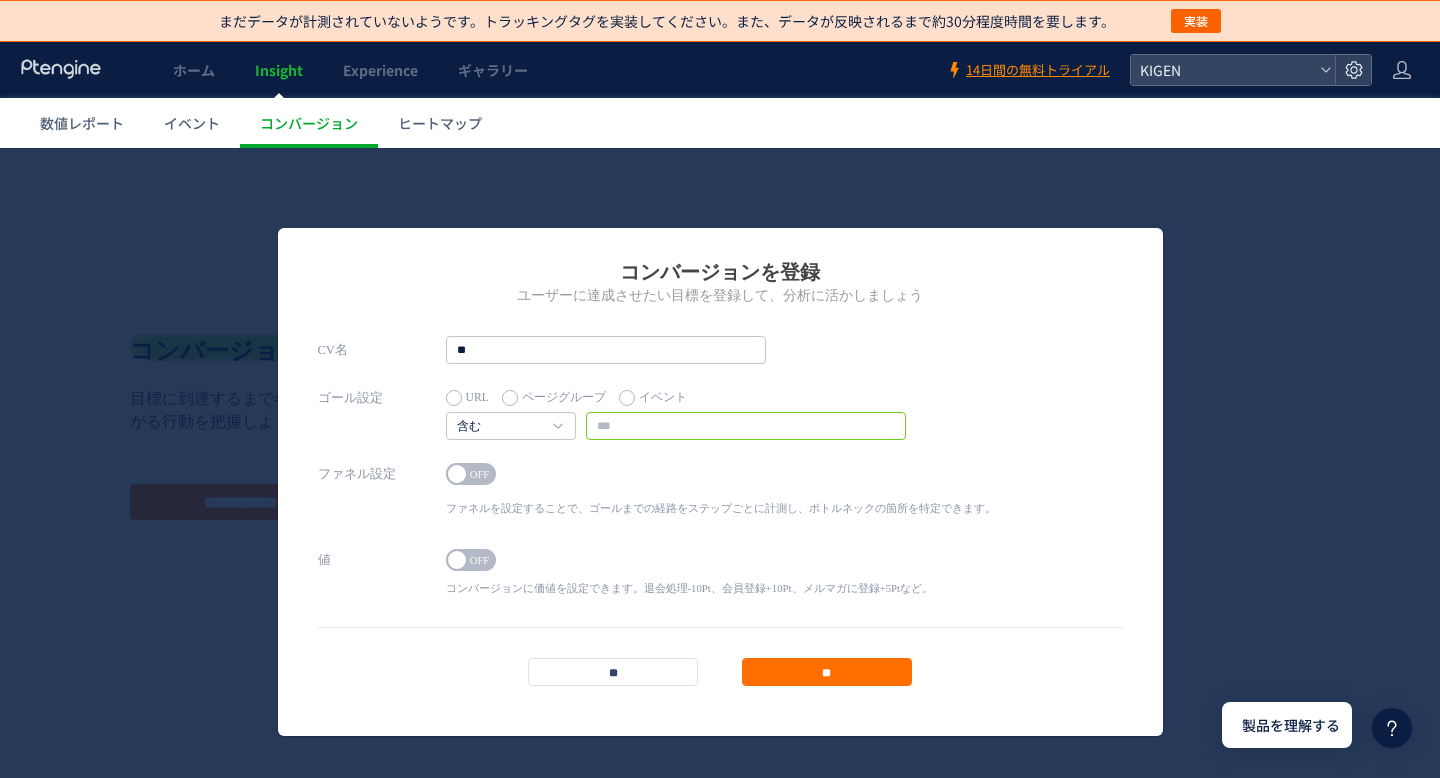 type on "**********" 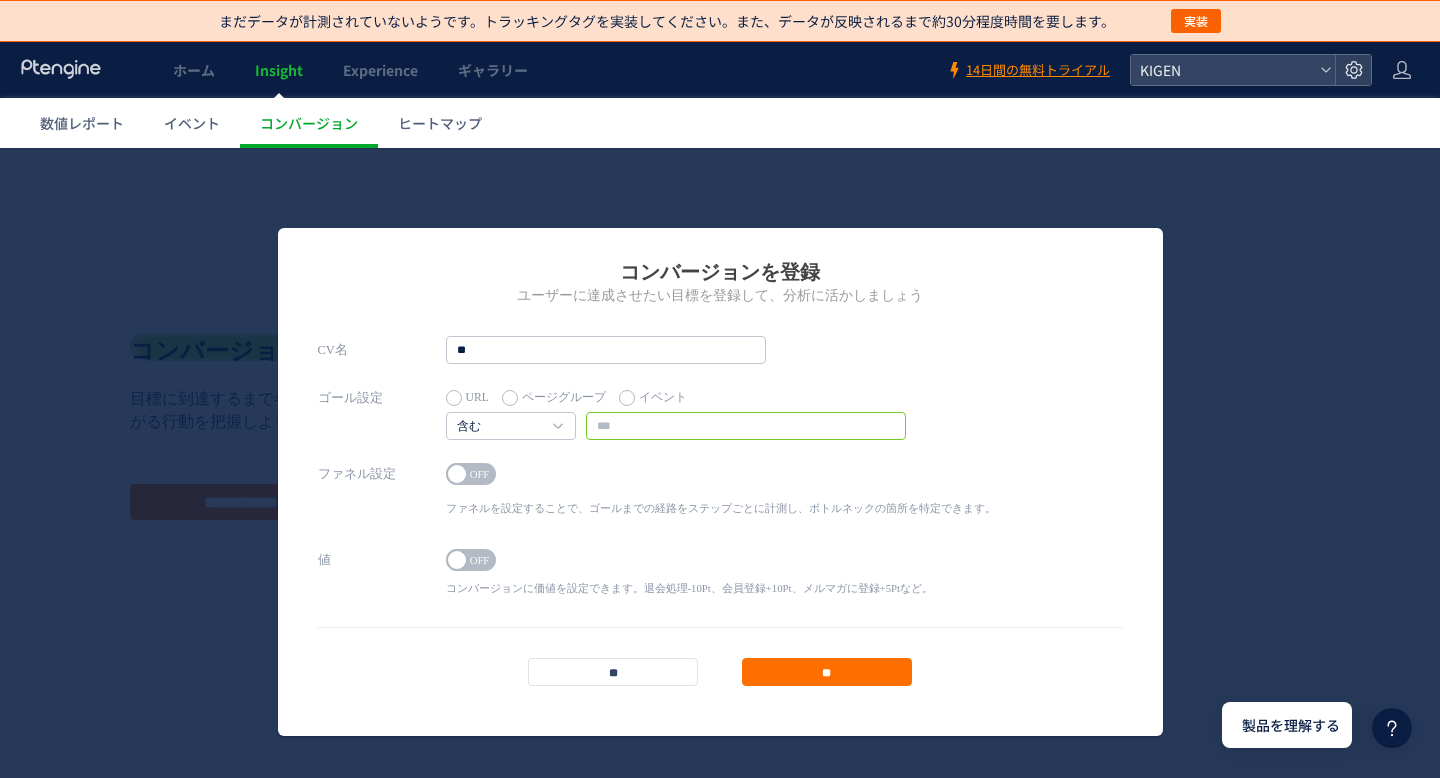 scroll, scrollTop: 0, scrollLeft: 0, axis: both 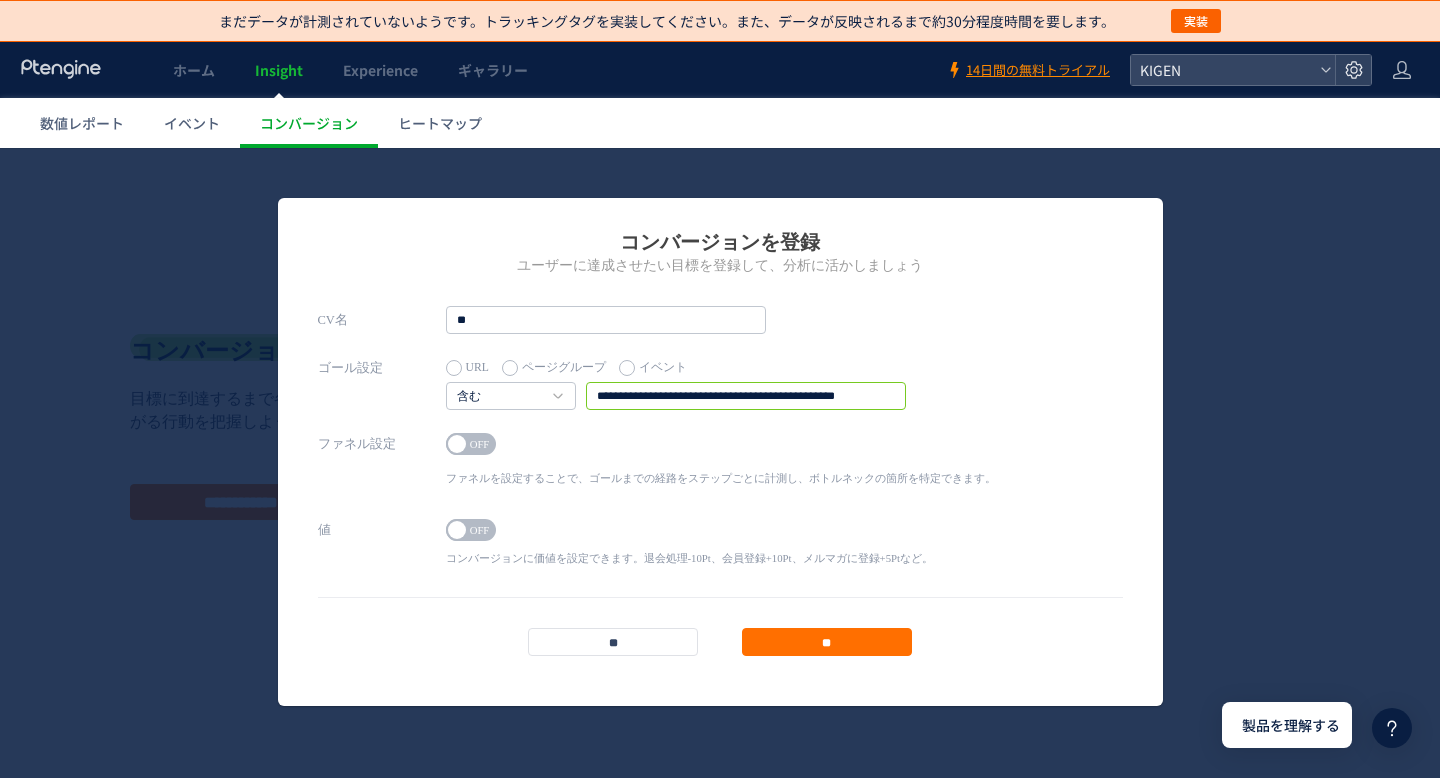 type on "**********" 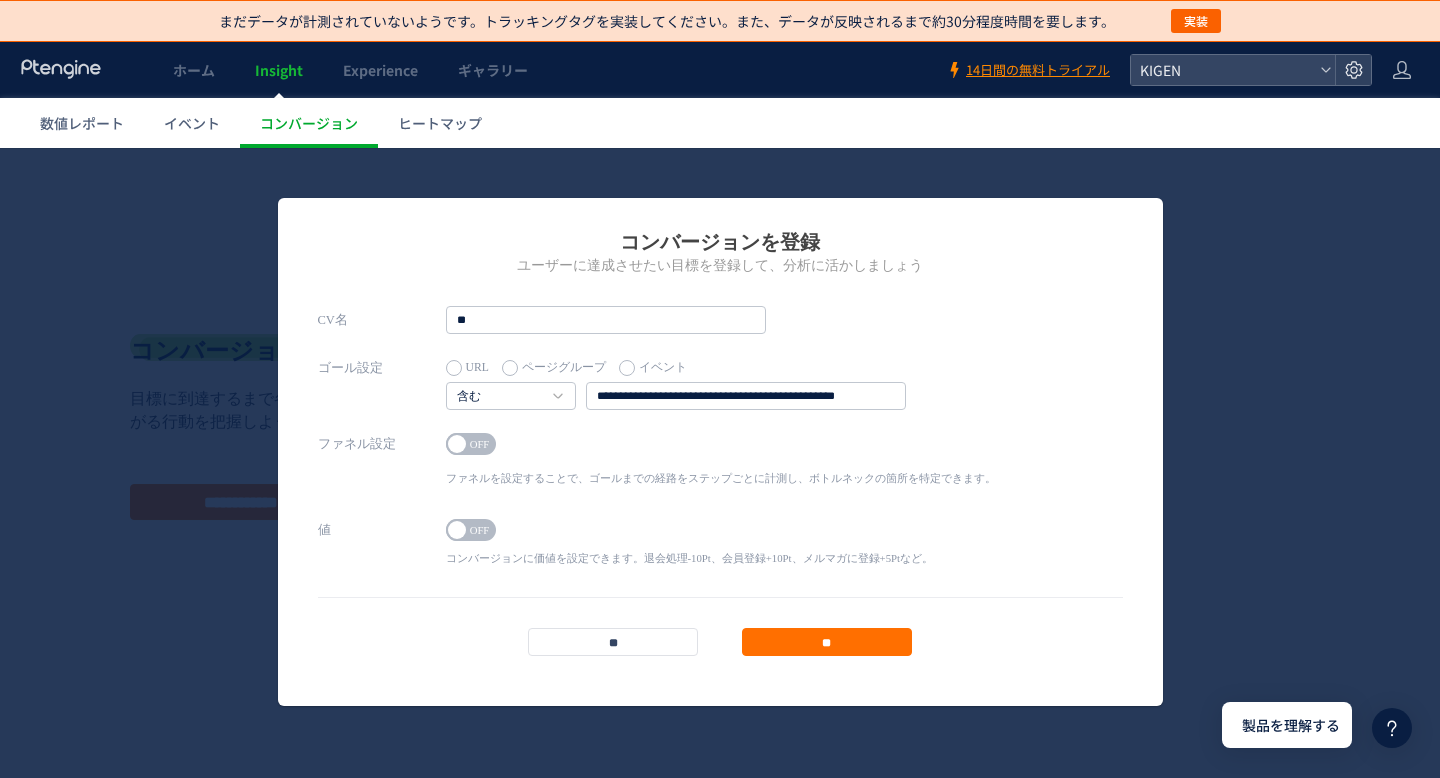 click at bounding box center (457, 444) 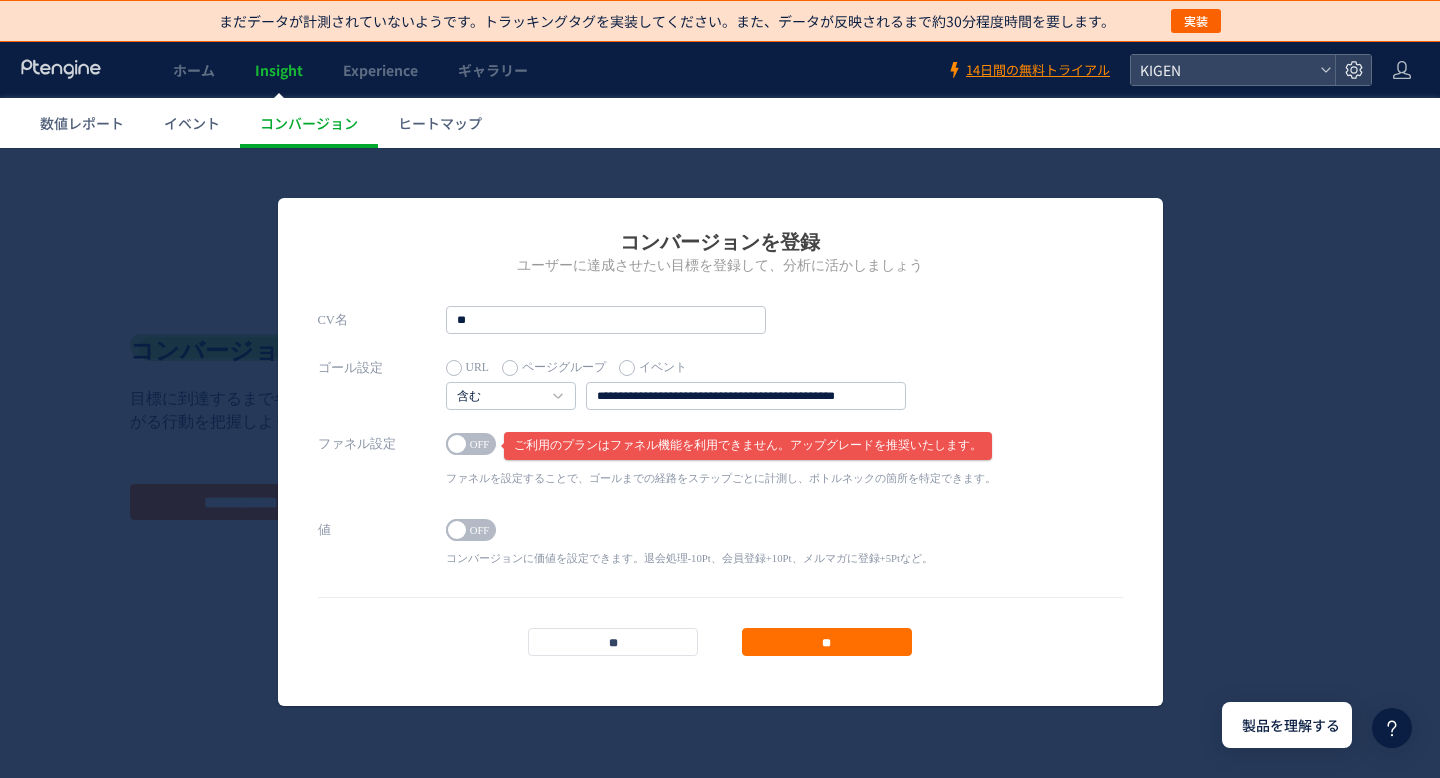scroll, scrollTop: 37, scrollLeft: 0, axis: vertical 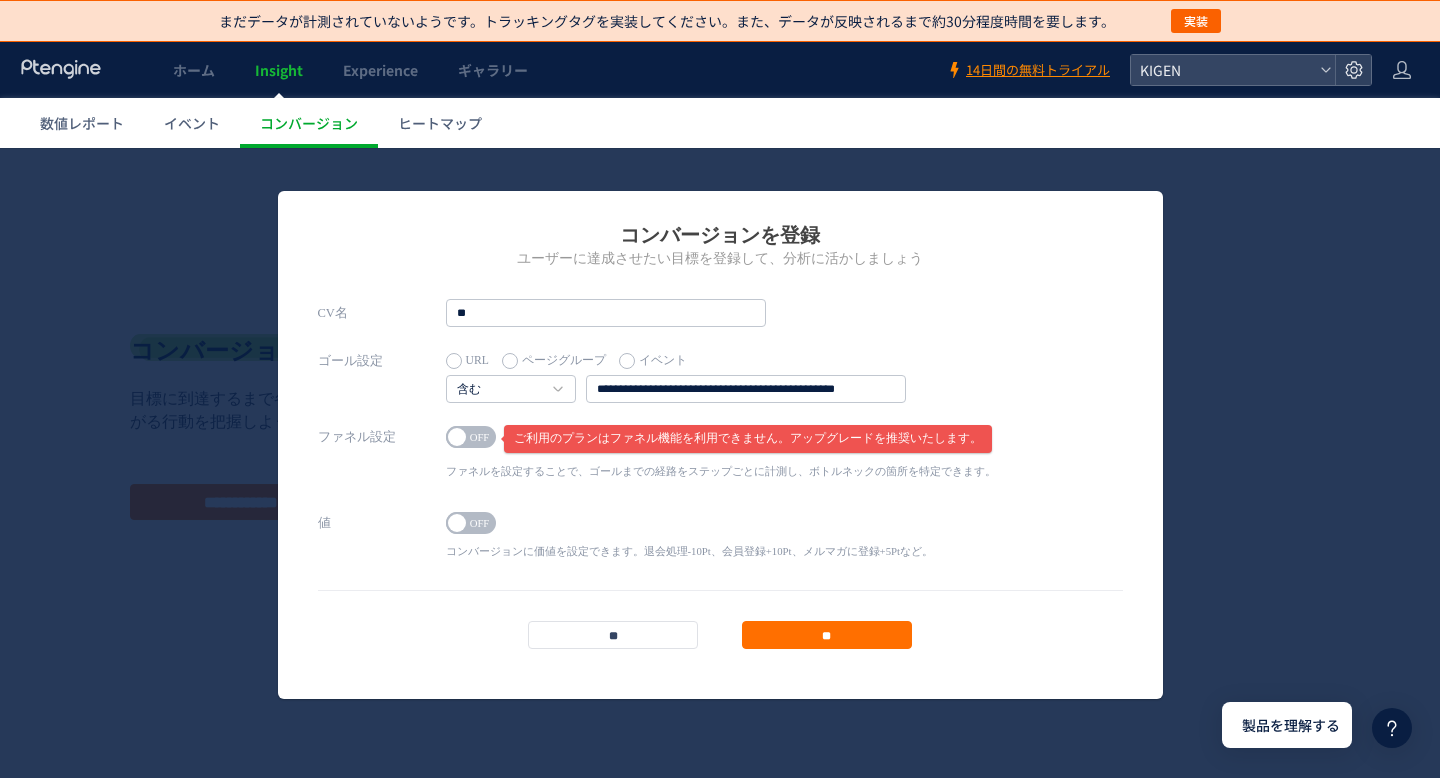 click on "OFF" at bounding box center (480, 523) 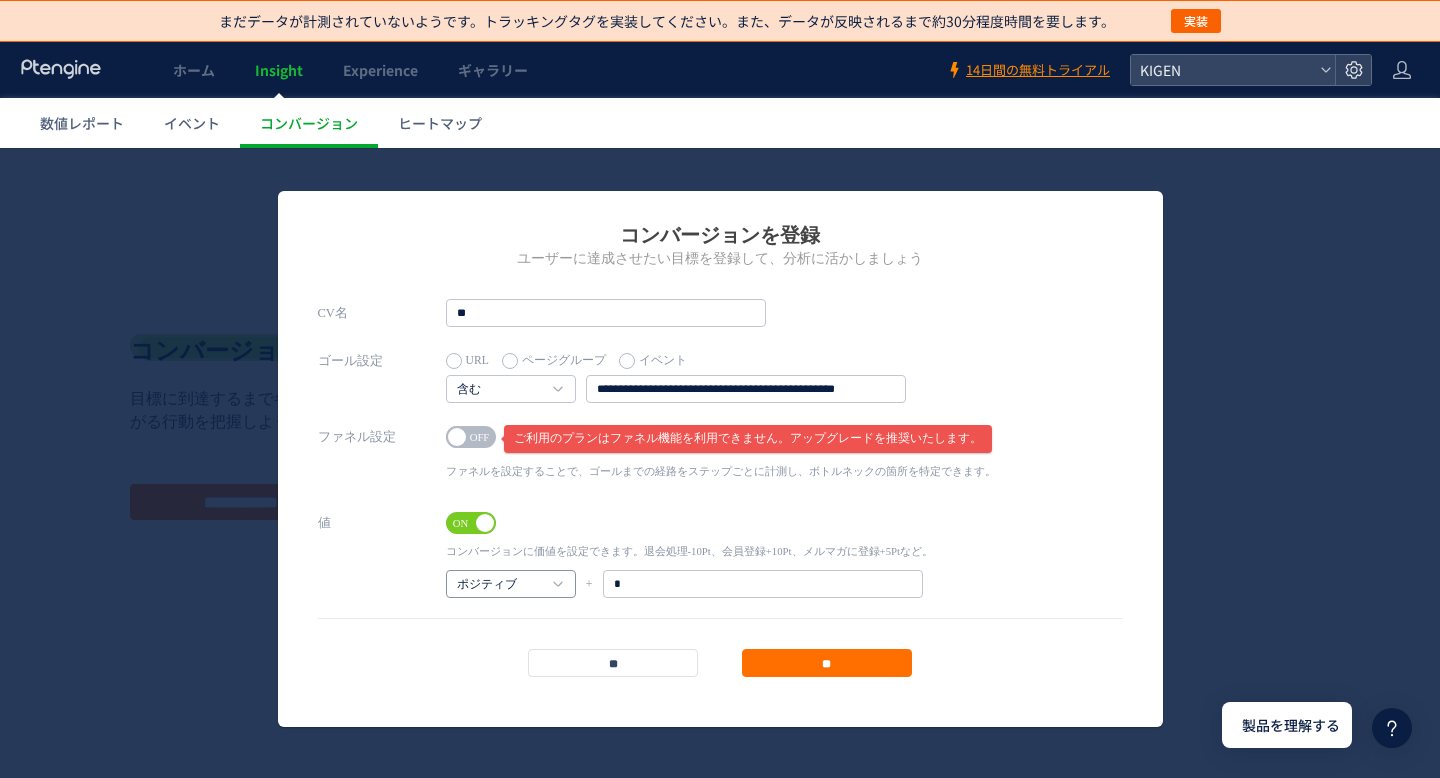 click 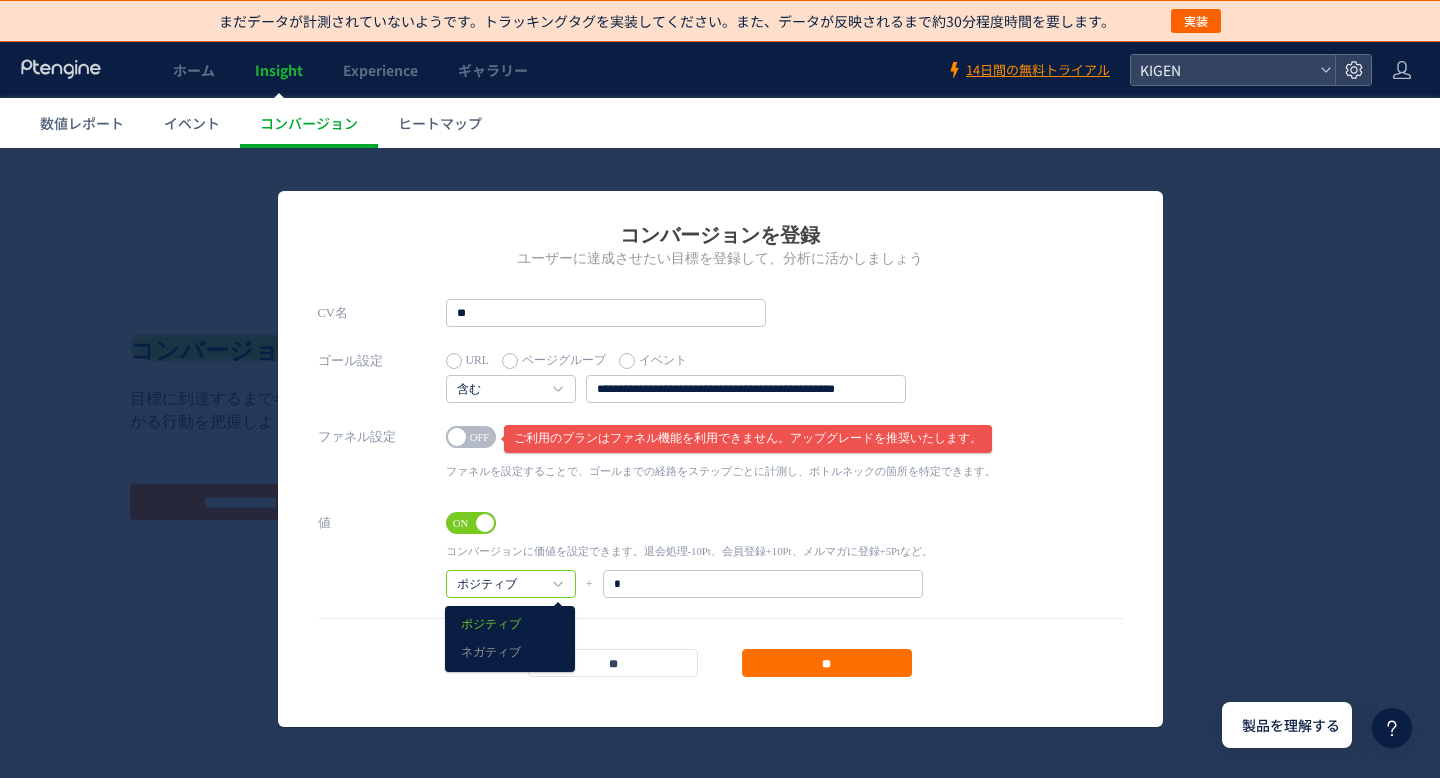 click on "ポジティブ" at bounding box center (510, 625) 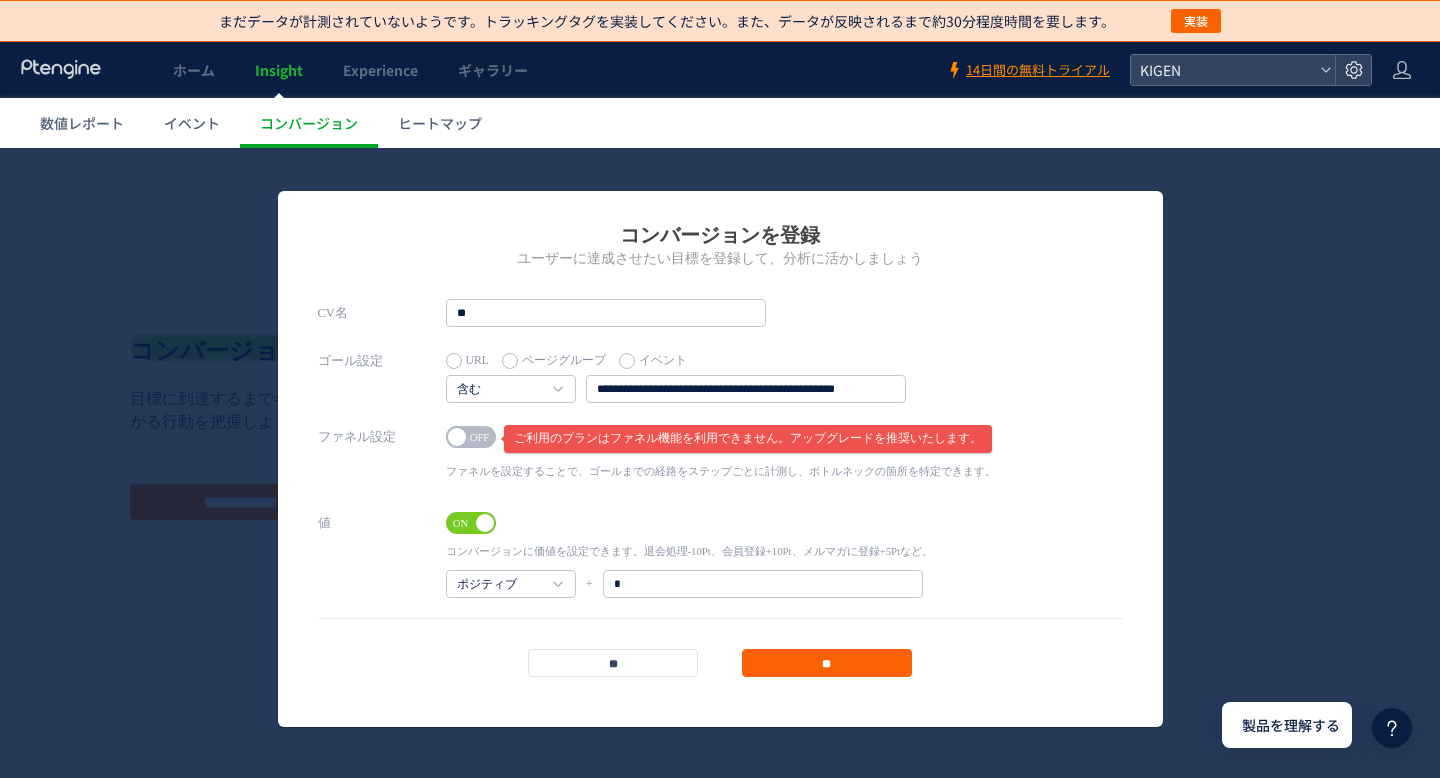 click on "**" at bounding box center [827, 663] 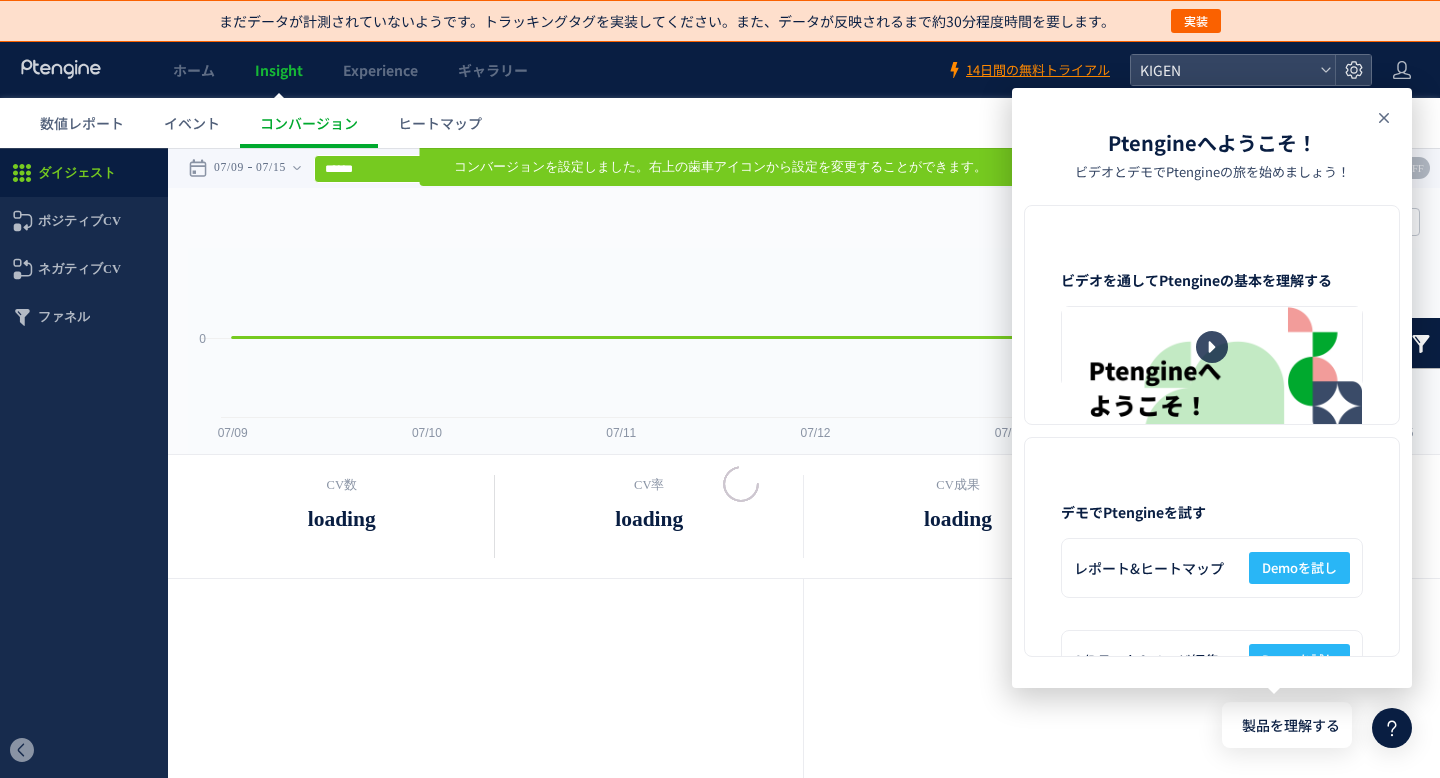 click 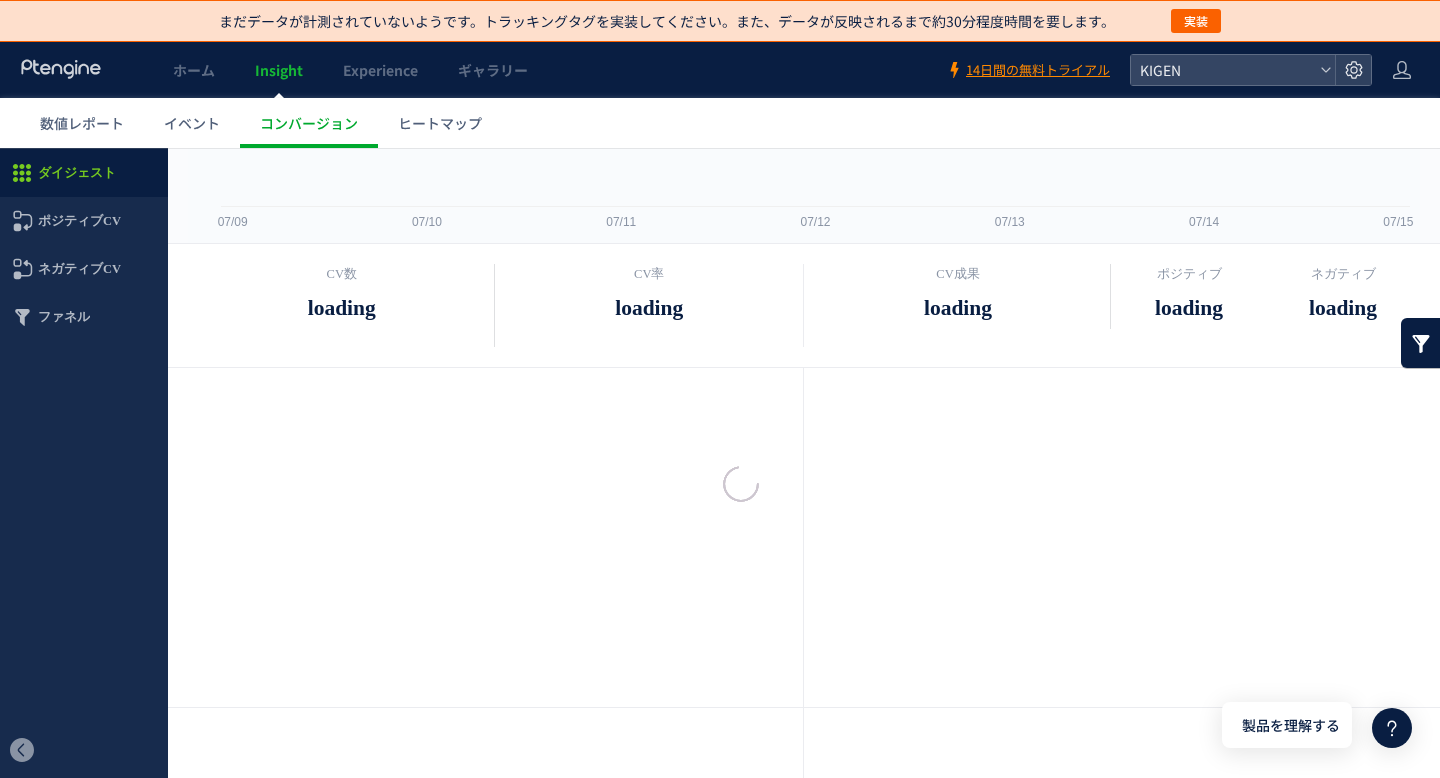 scroll, scrollTop: 0, scrollLeft: 0, axis: both 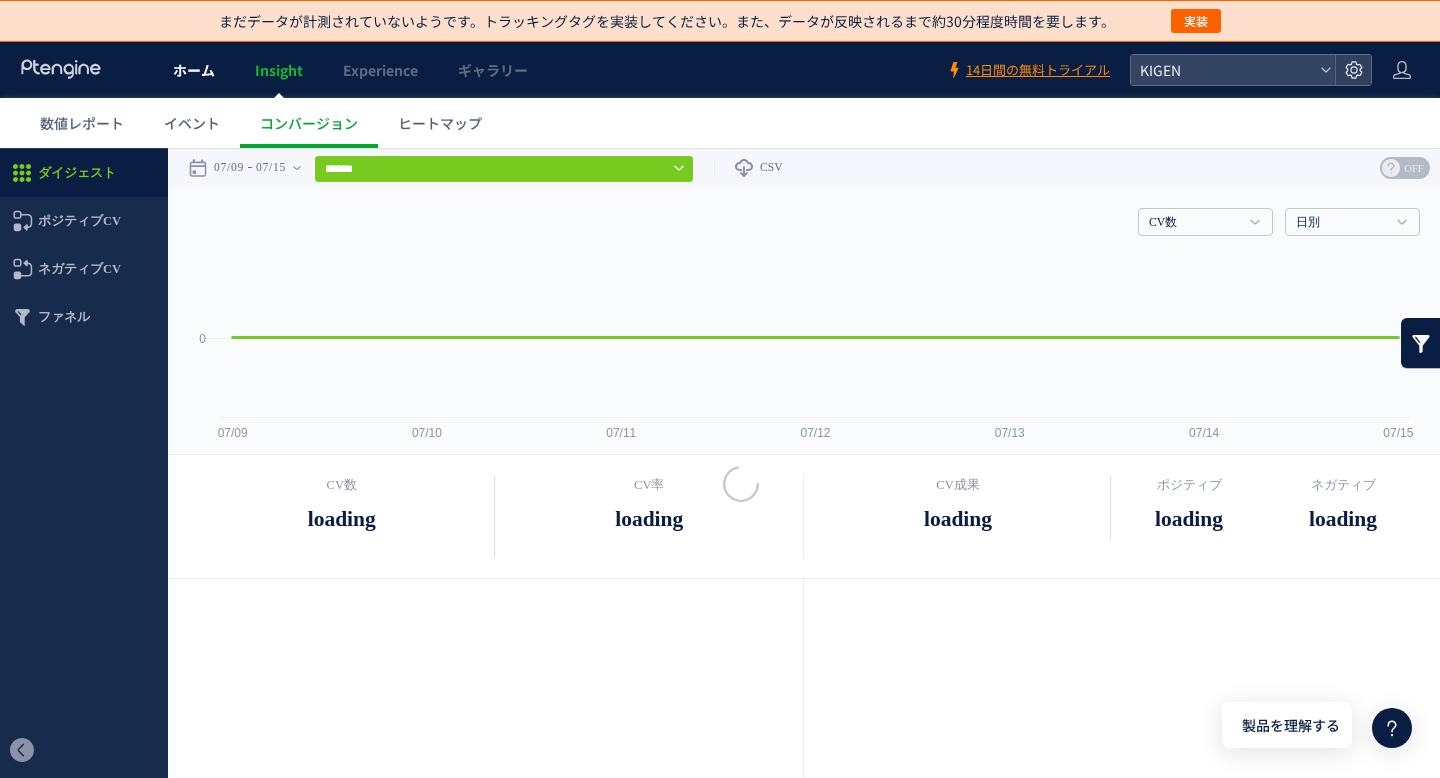 click on "ホーム" at bounding box center (194, 70) 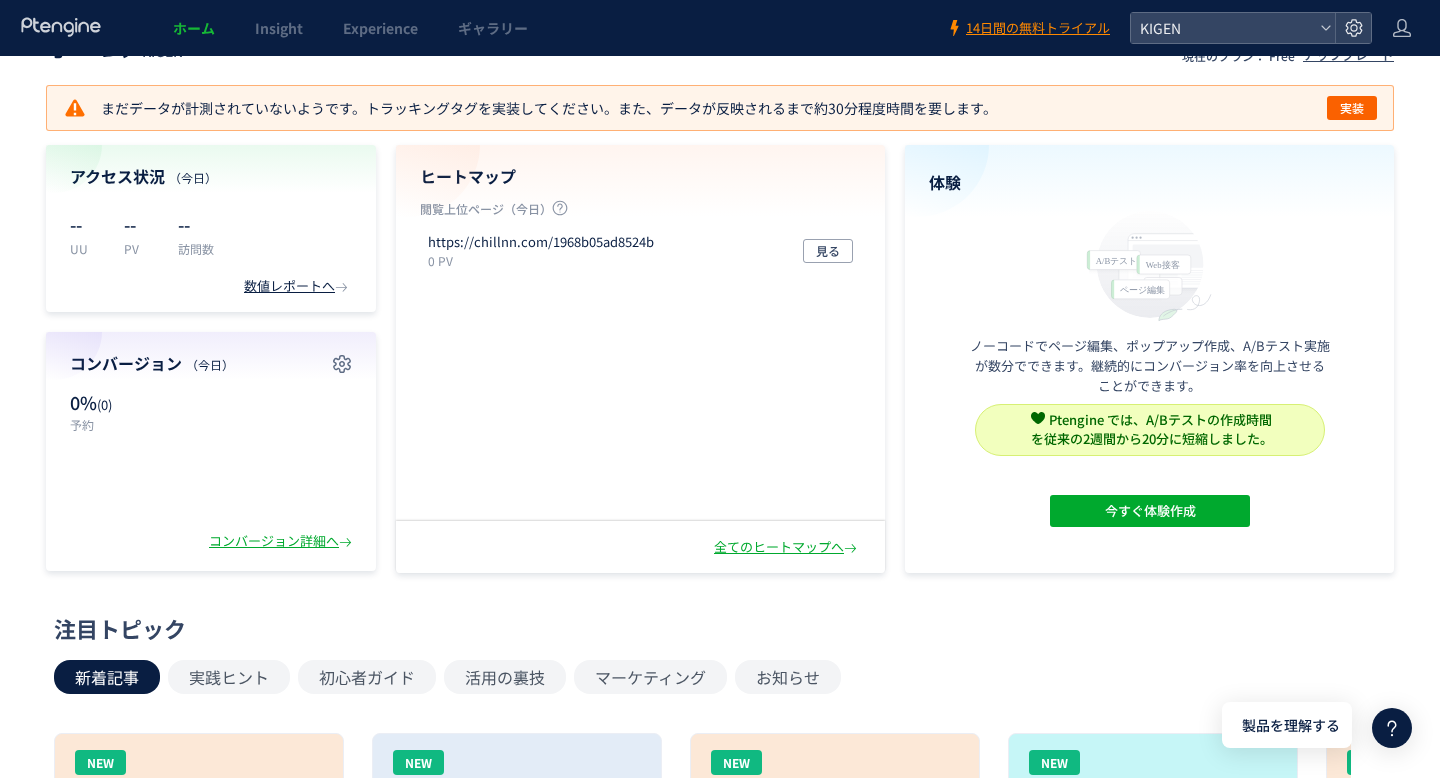 scroll, scrollTop: 0, scrollLeft: 0, axis: both 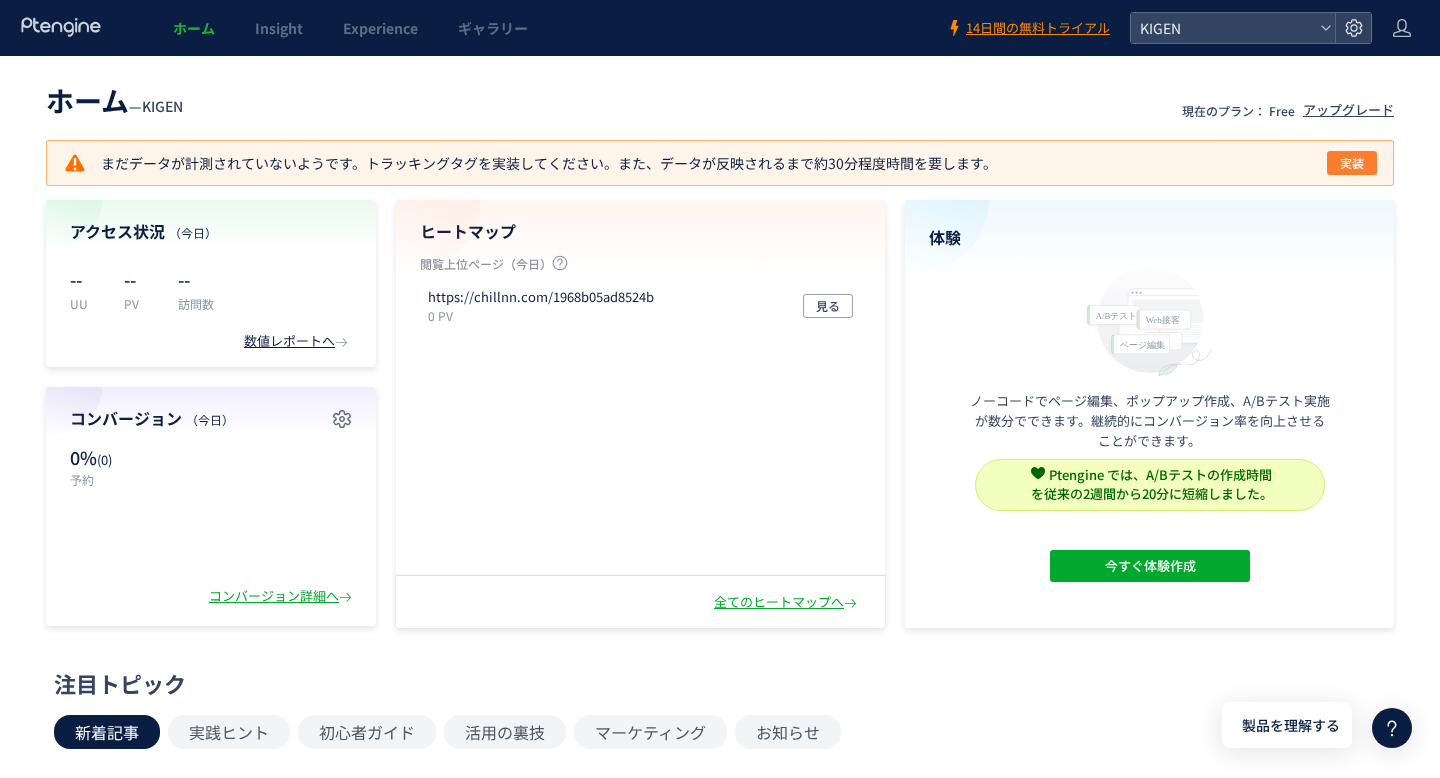 click on "実装" at bounding box center [1352, 163] 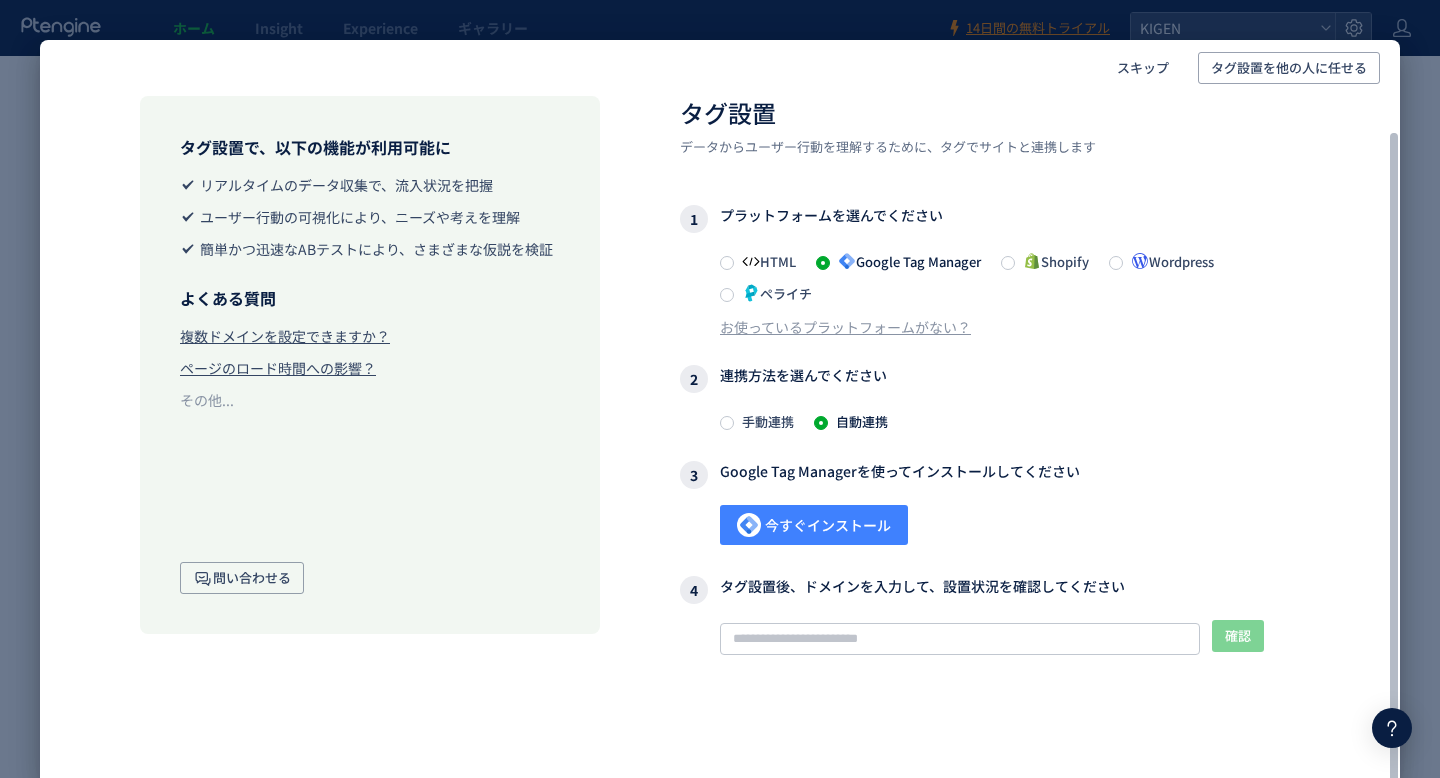 click on "今すぐインストール" at bounding box center [814, 525] 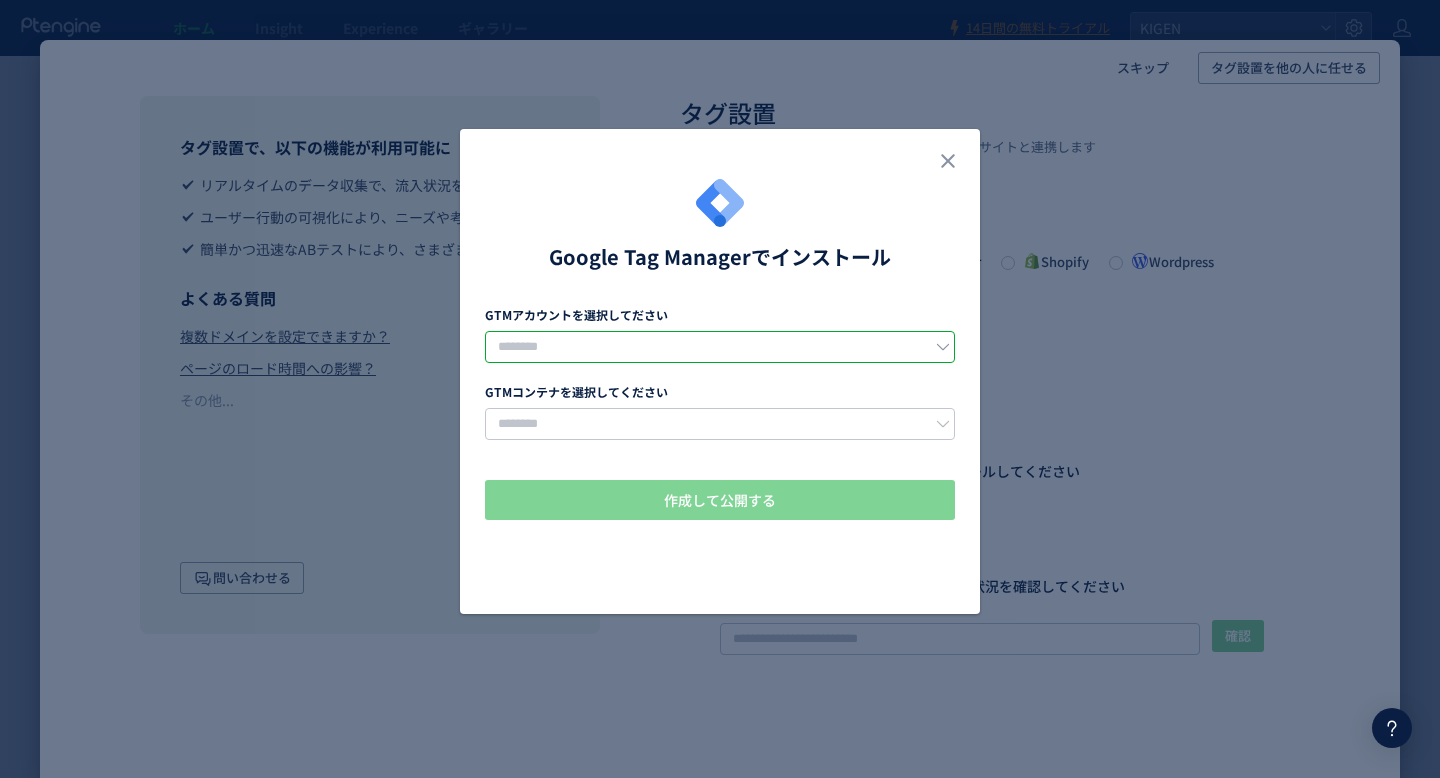 click 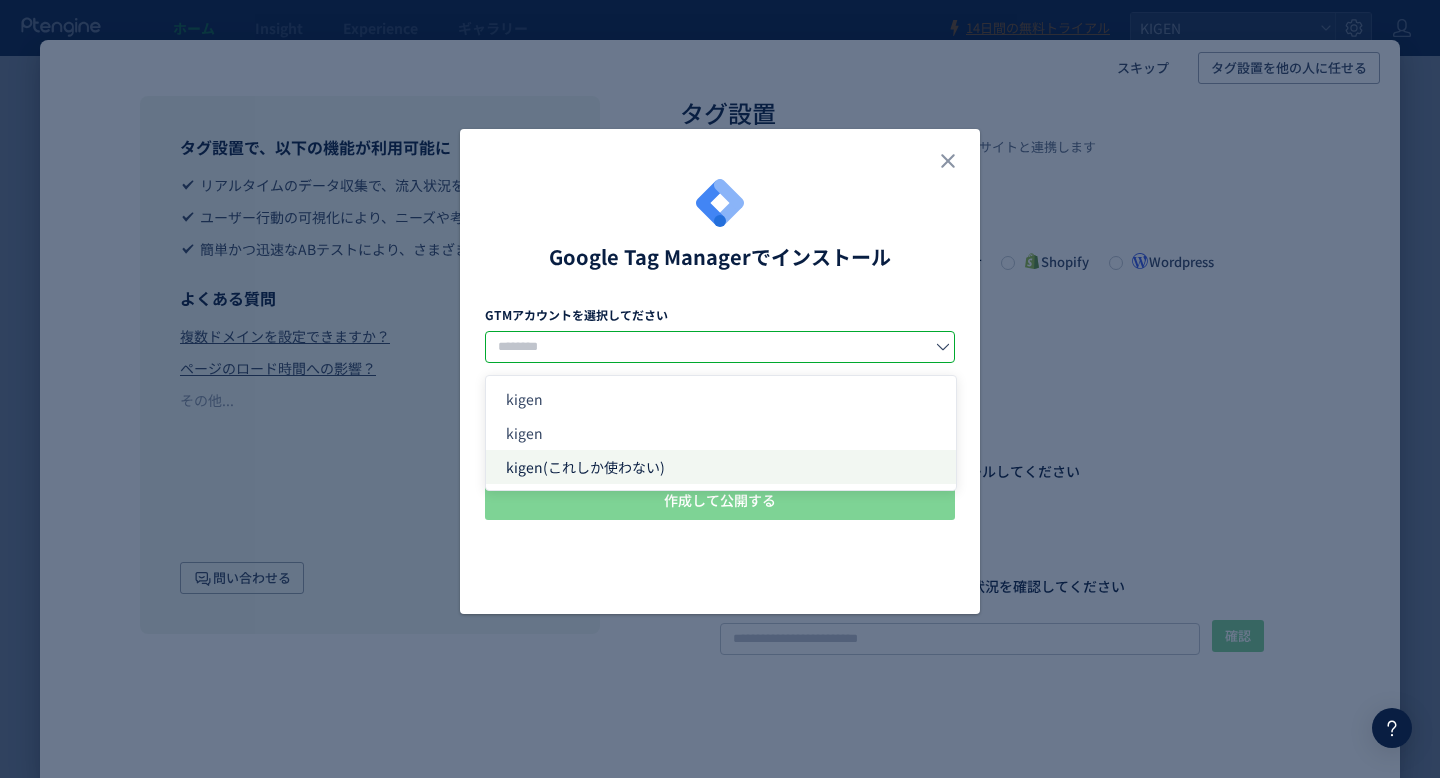 click on "kigen(これしか使わない)" 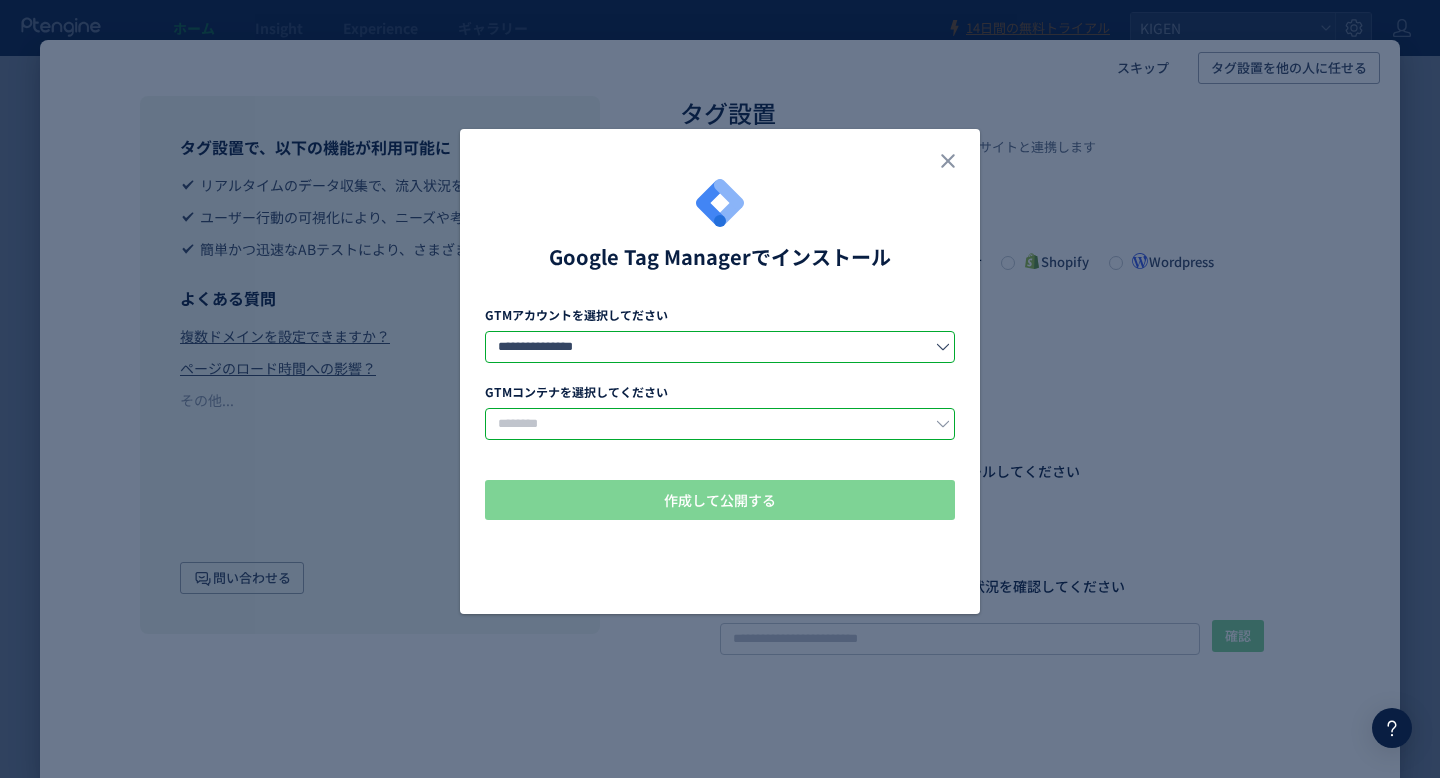click 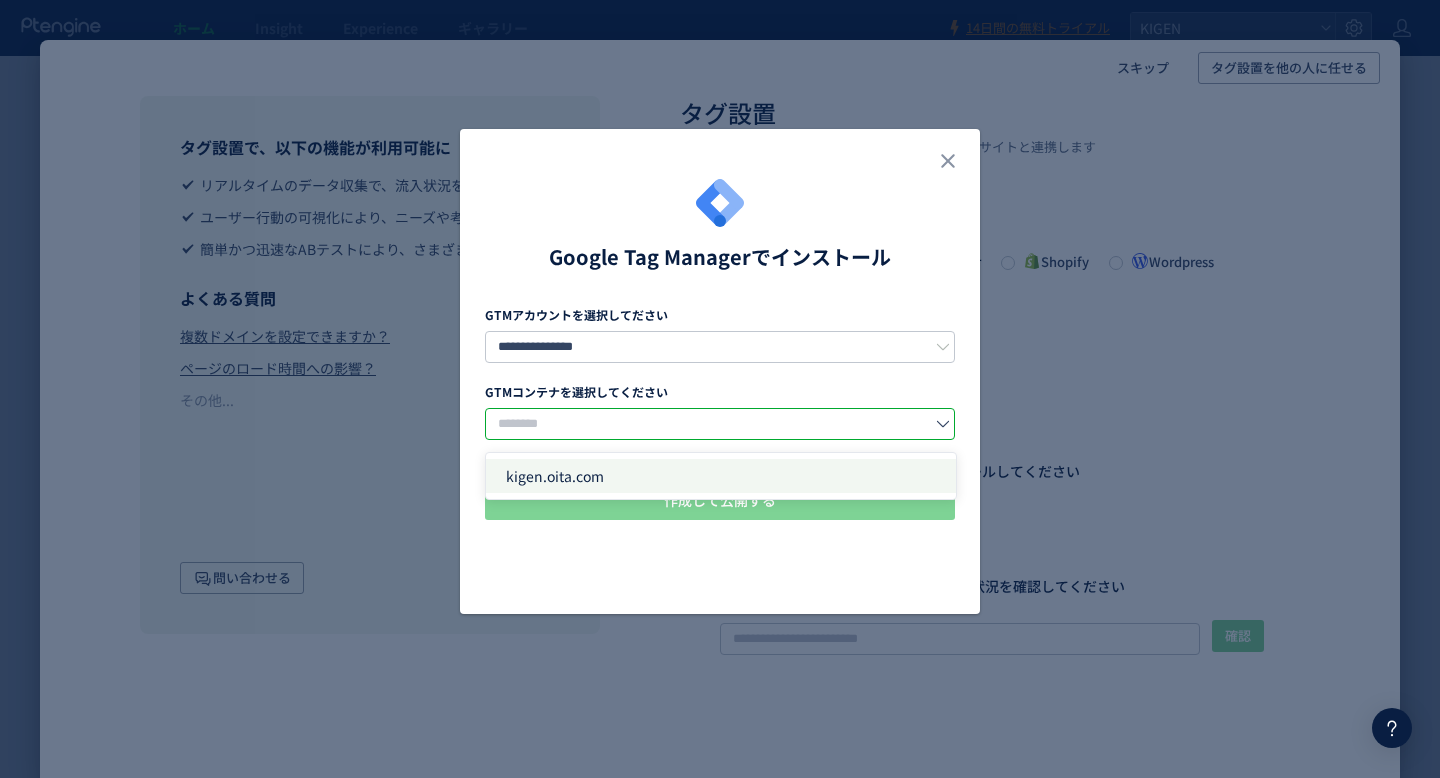 click on "kigen.oita.com" 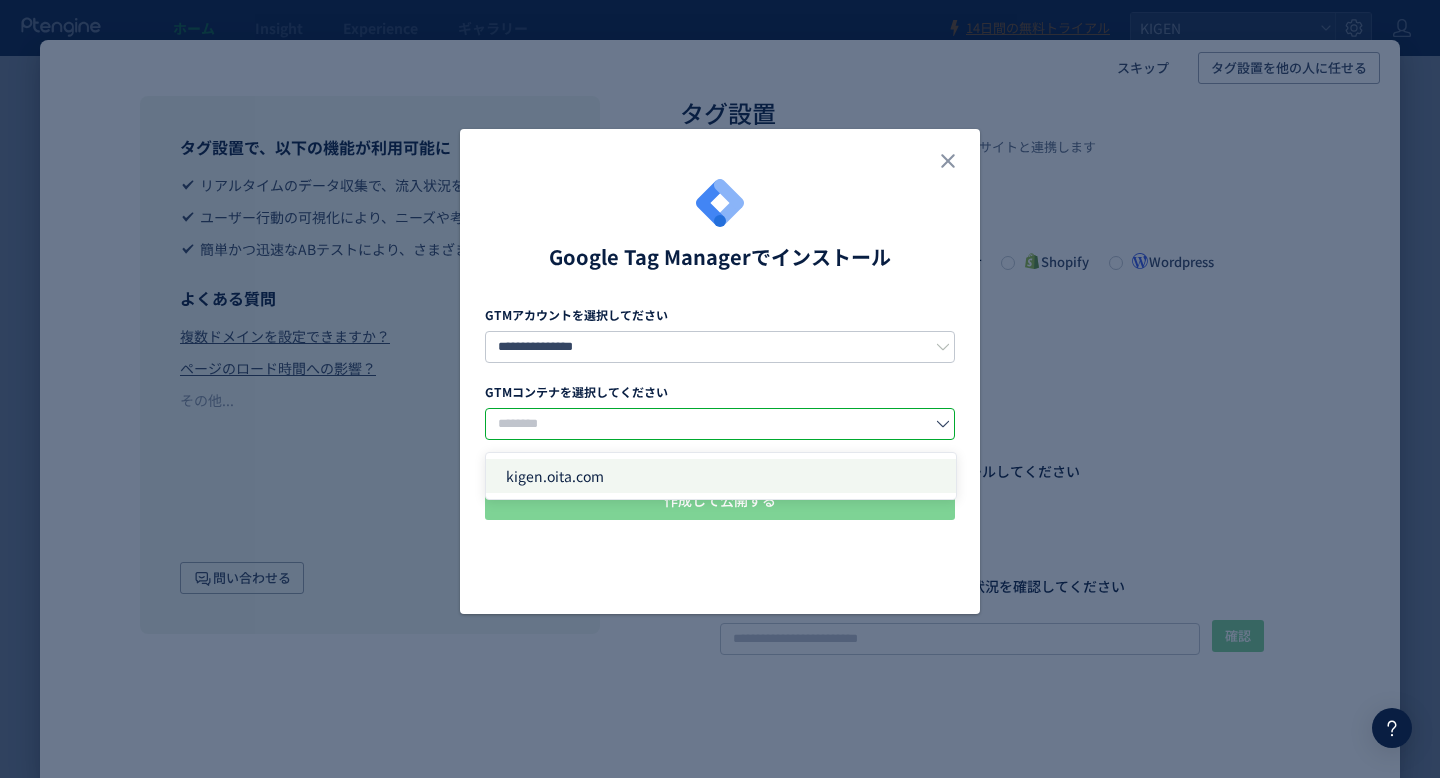 type on "**********" 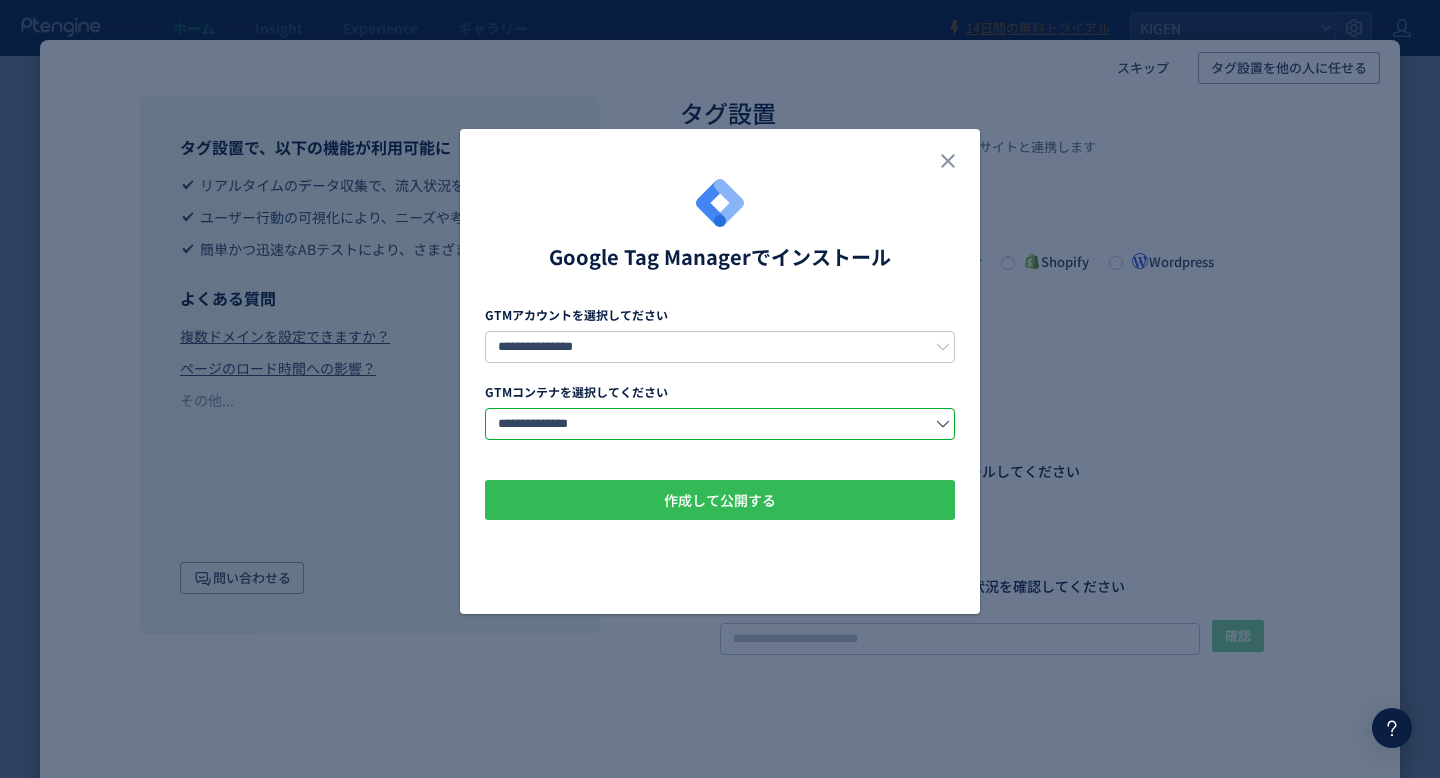 click on "作成して公開する" at bounding box center (720, 500) 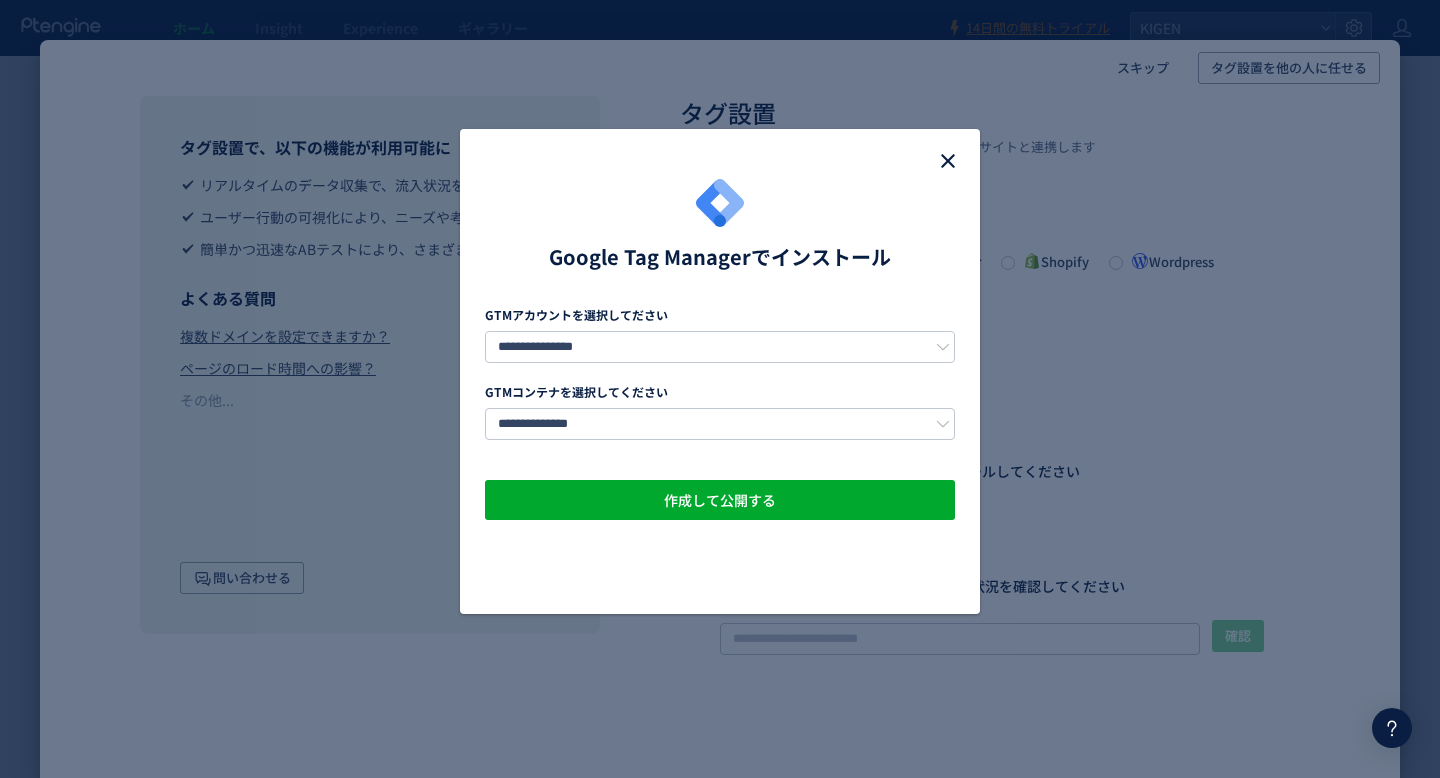 click 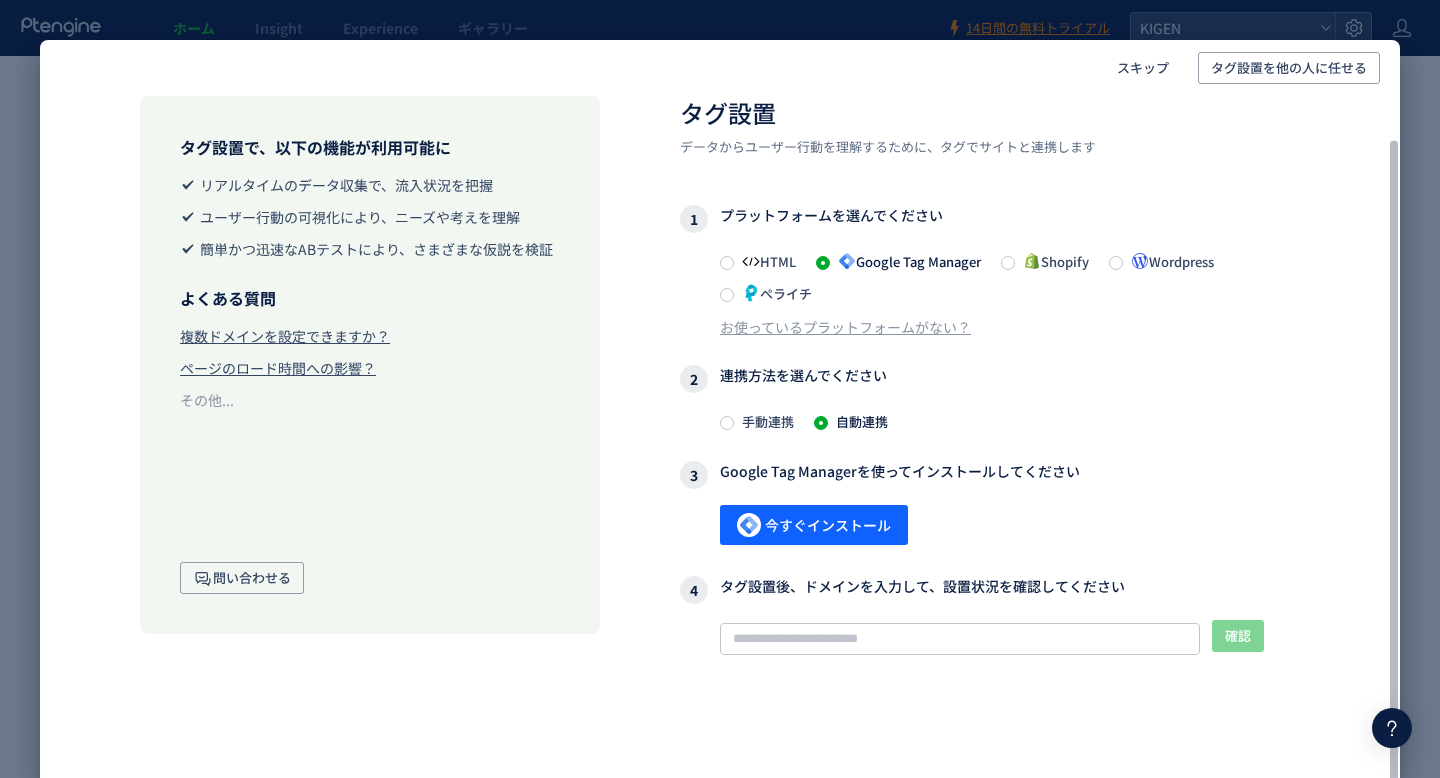 scroll, scrollTop: 49, scrollLeft: 0, axis: vertical 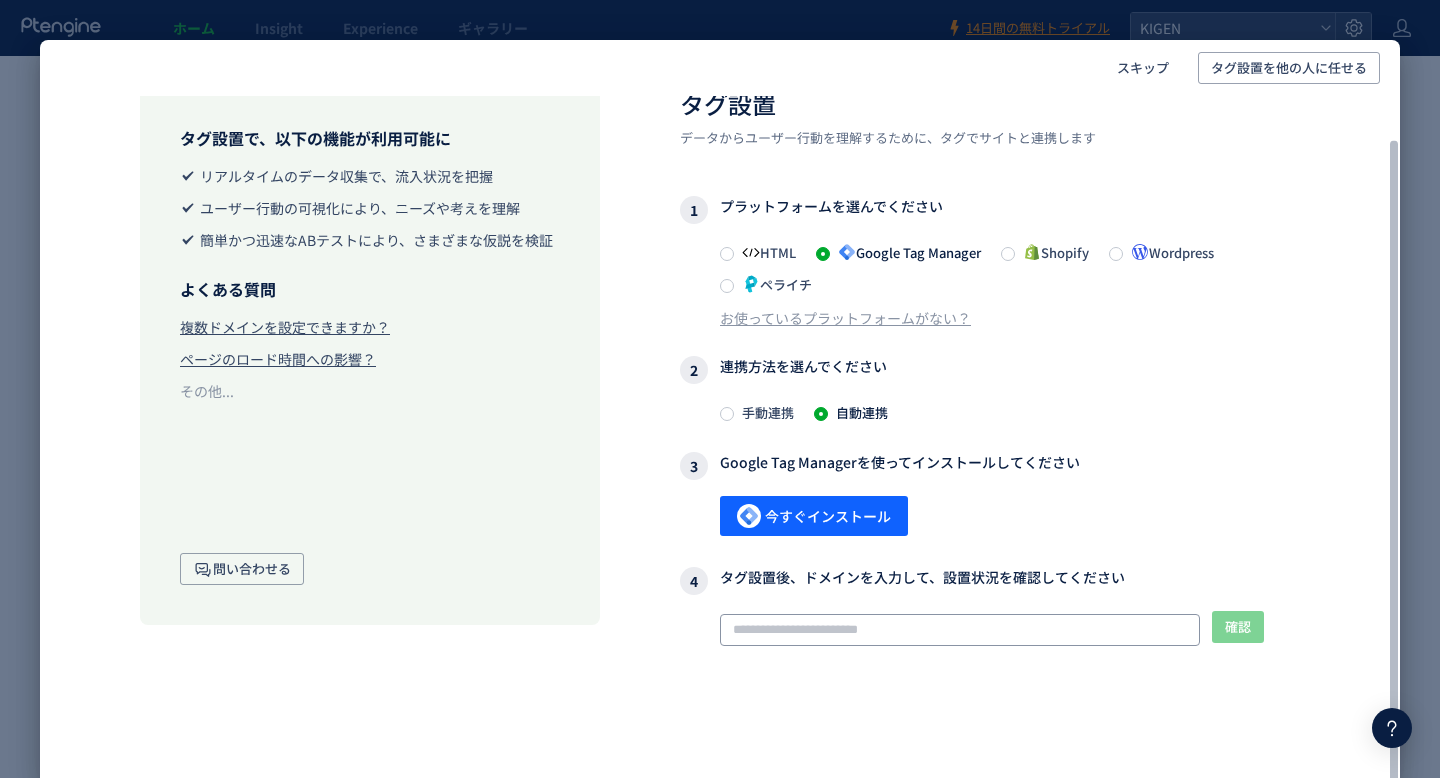click 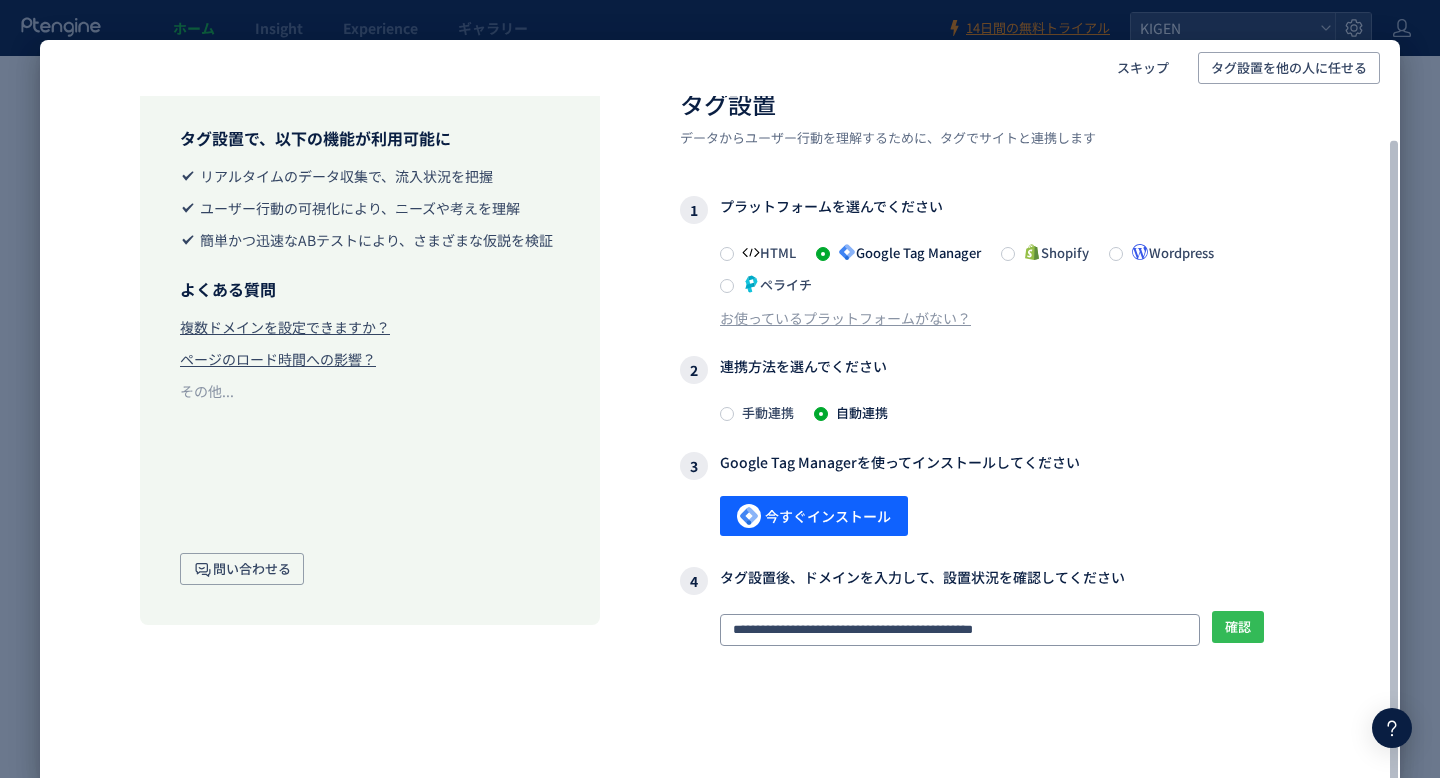 type on "**********" 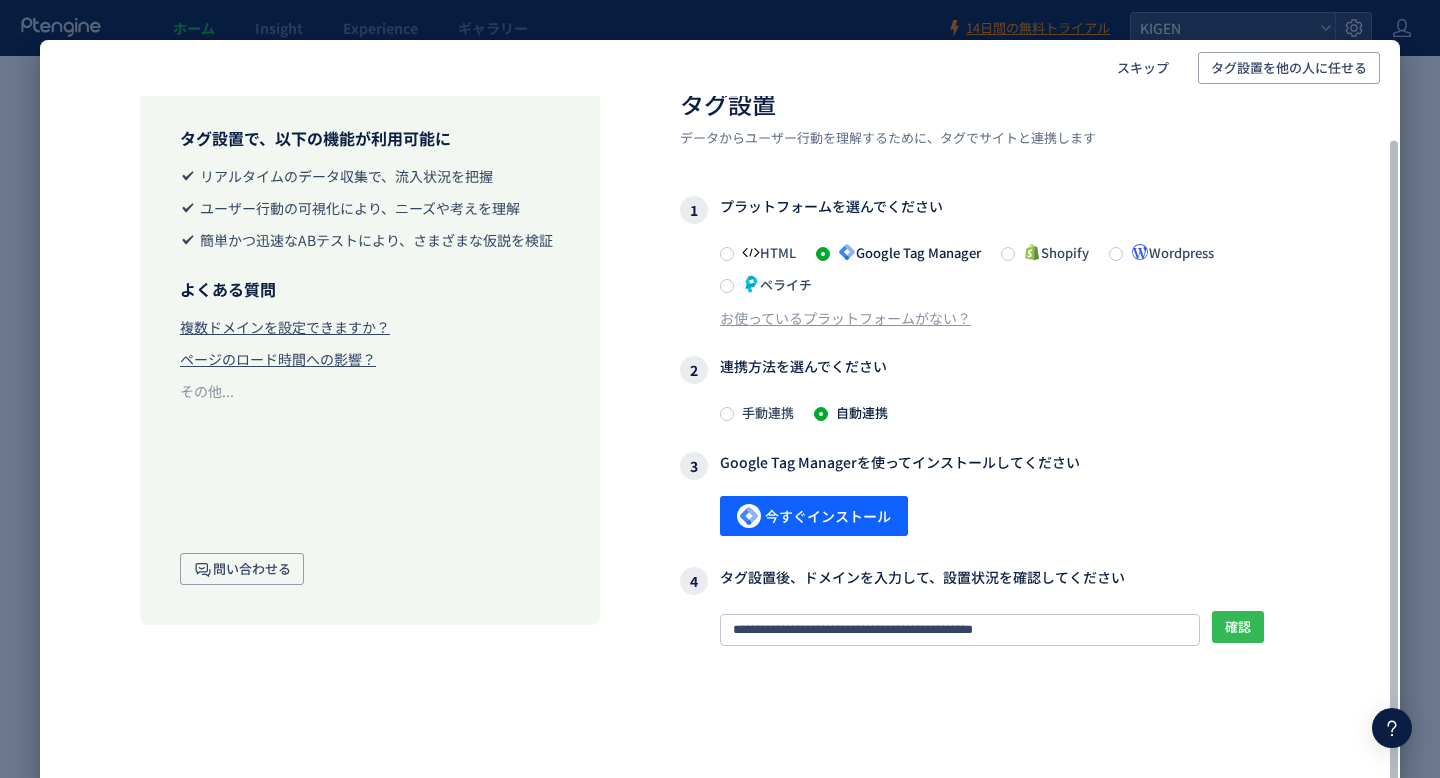 click on "確認" at bounding box center [1238, 627] 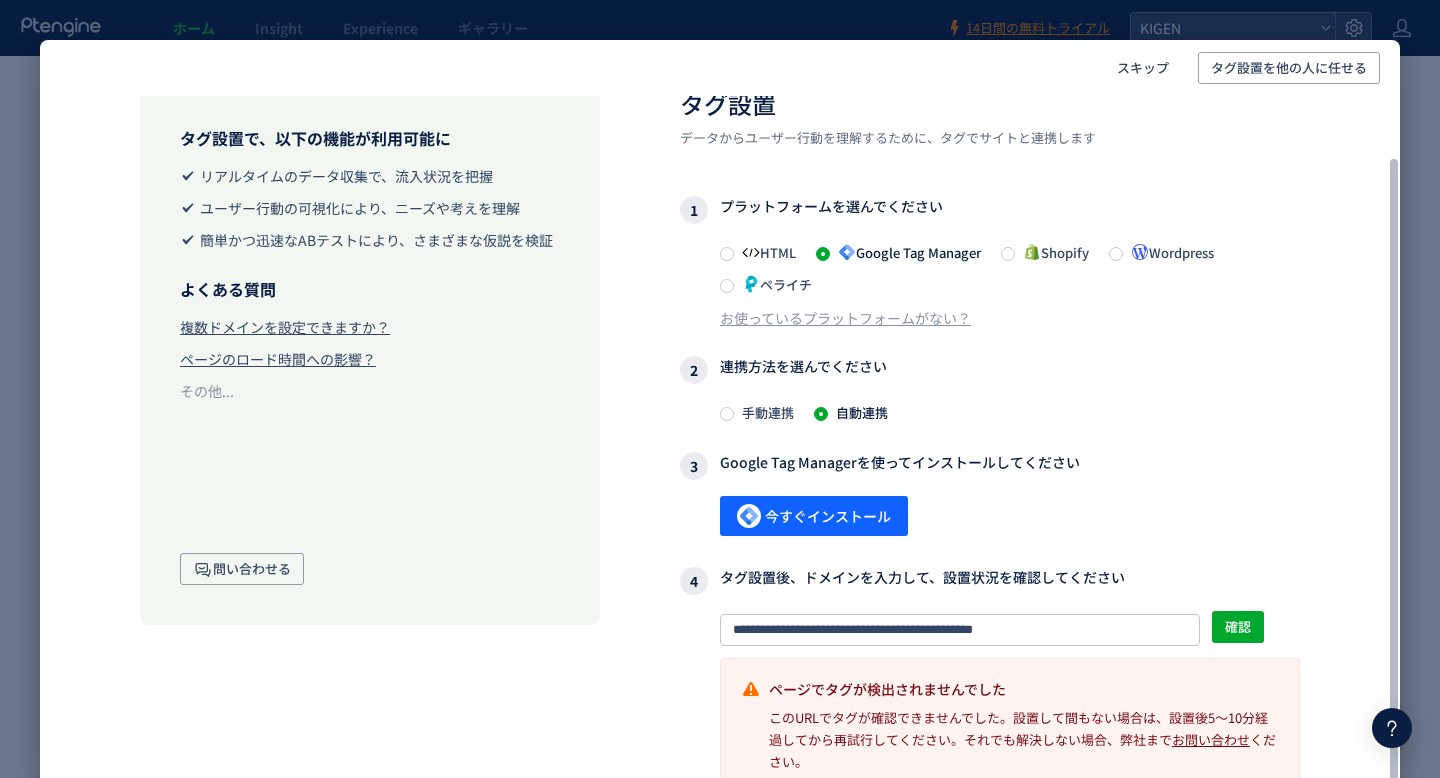 scroll, scrollTop: 71, scrollLeft: 0, axis: vertical 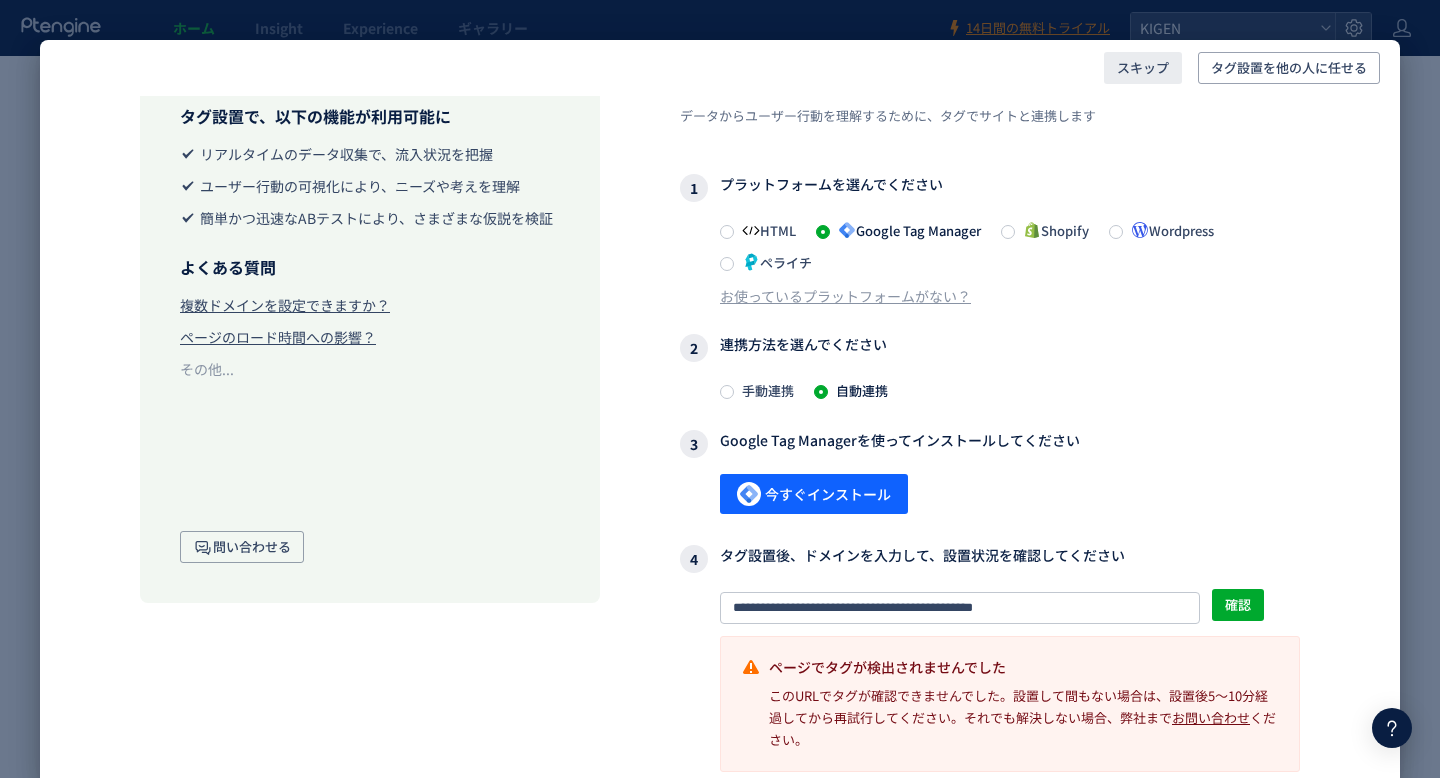 click on "スキップ" at bounding box center [1143, 68] 